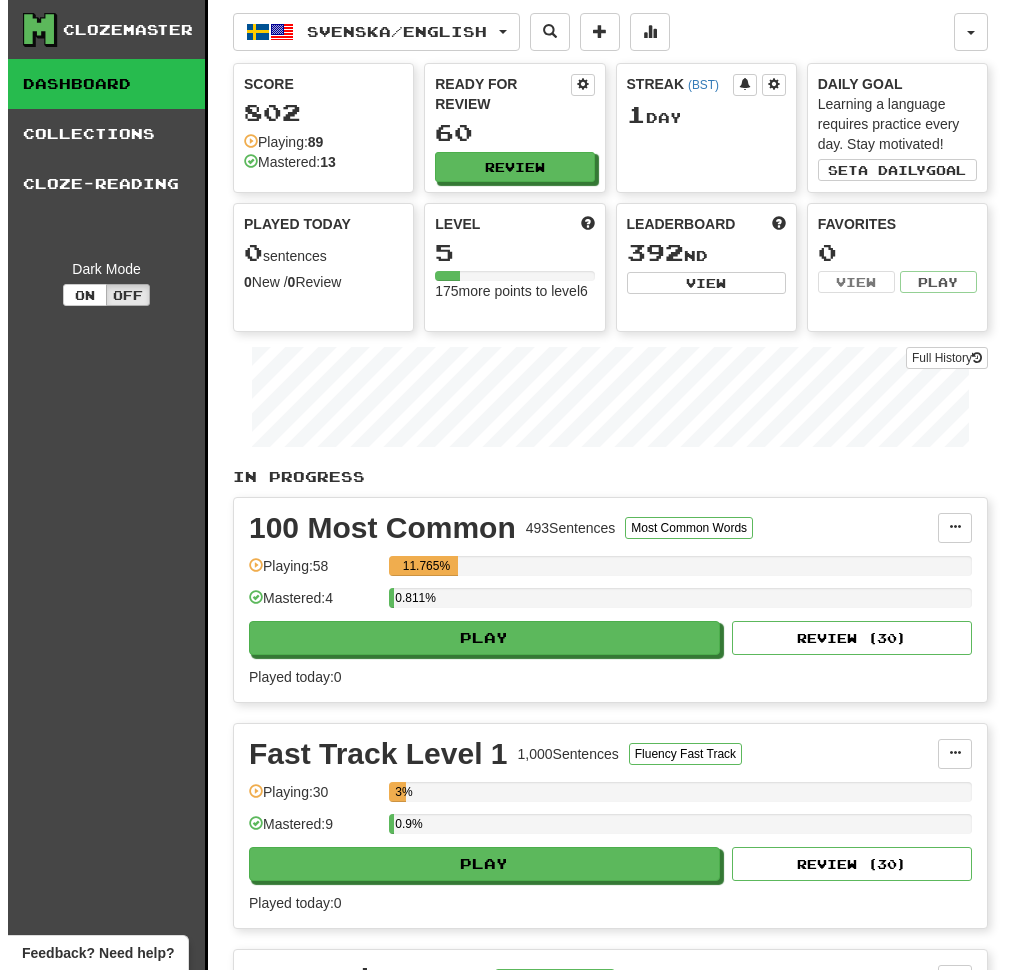 scroll, scrollTop: 0, scrollLeft: 0, axis: both 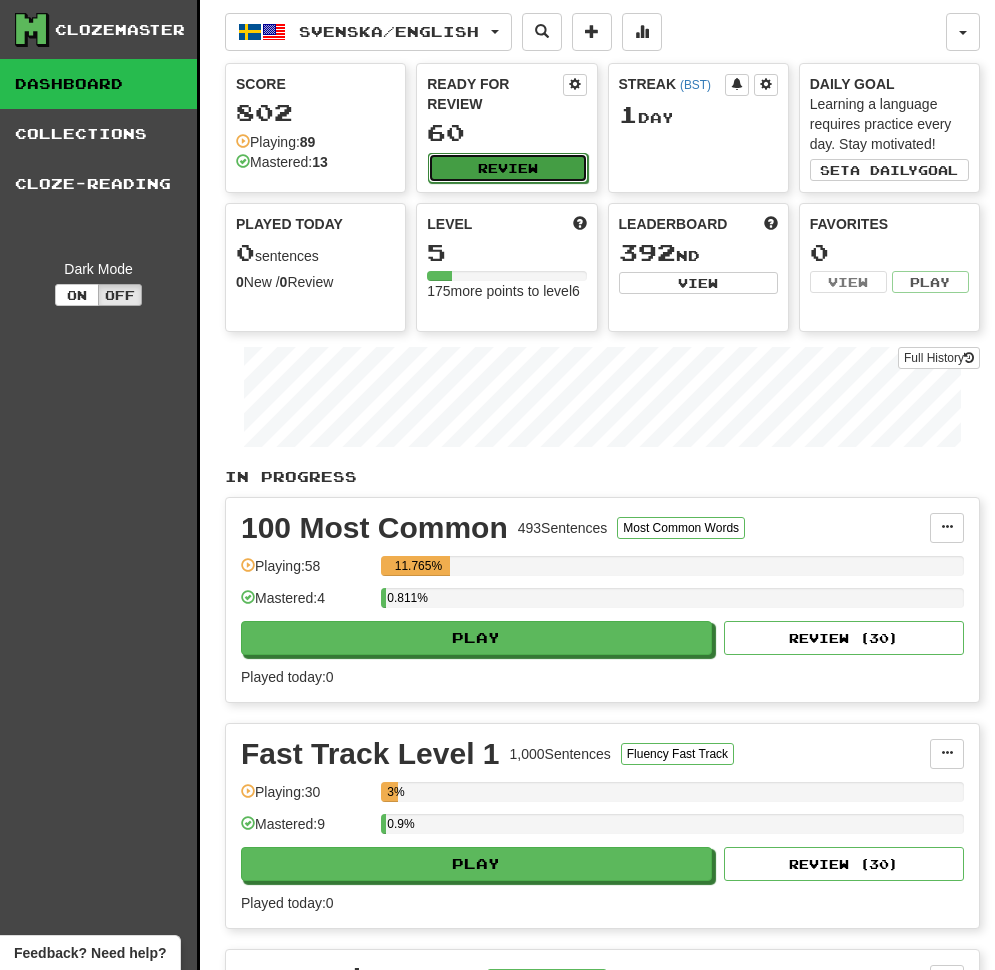 click on "Review" at bounding box center (507, 168) 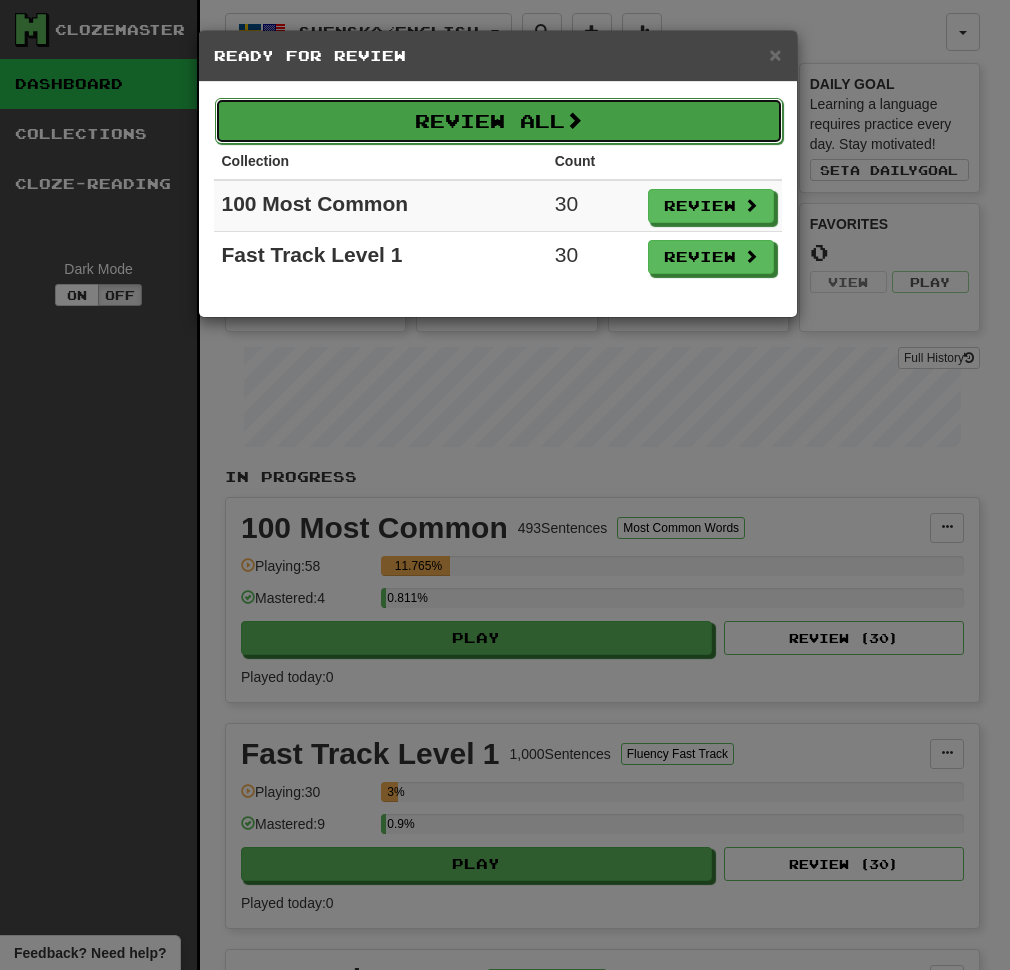 click on "Review All" at bounding box center (499, 121) 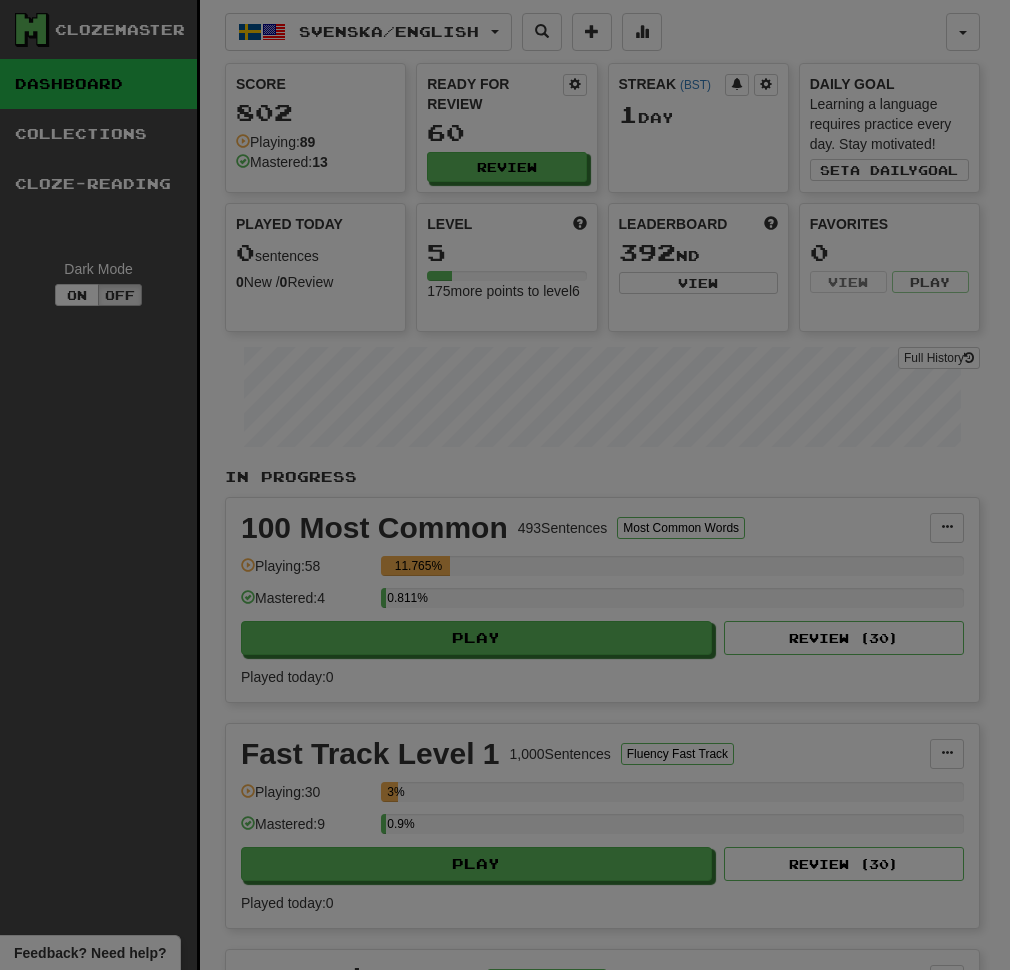 select on "**" 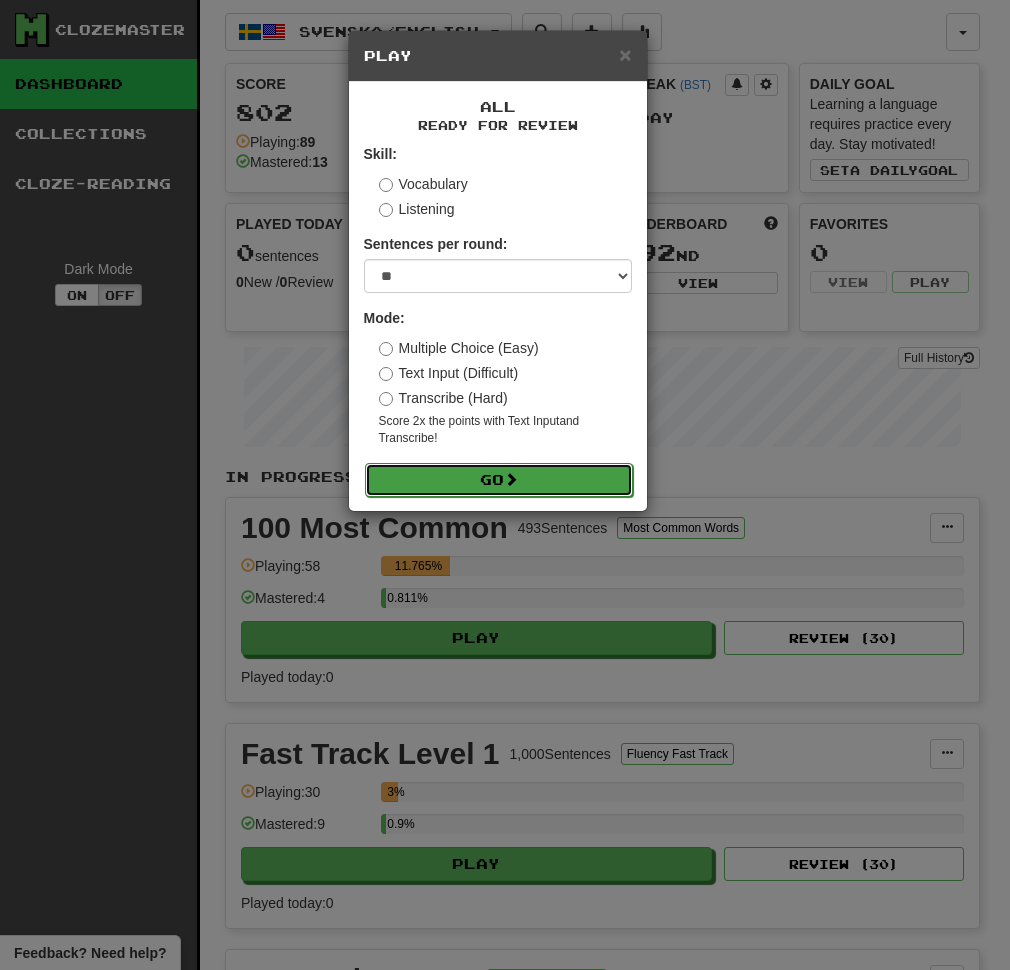 click on "Go" at bounding box center (499, 480) 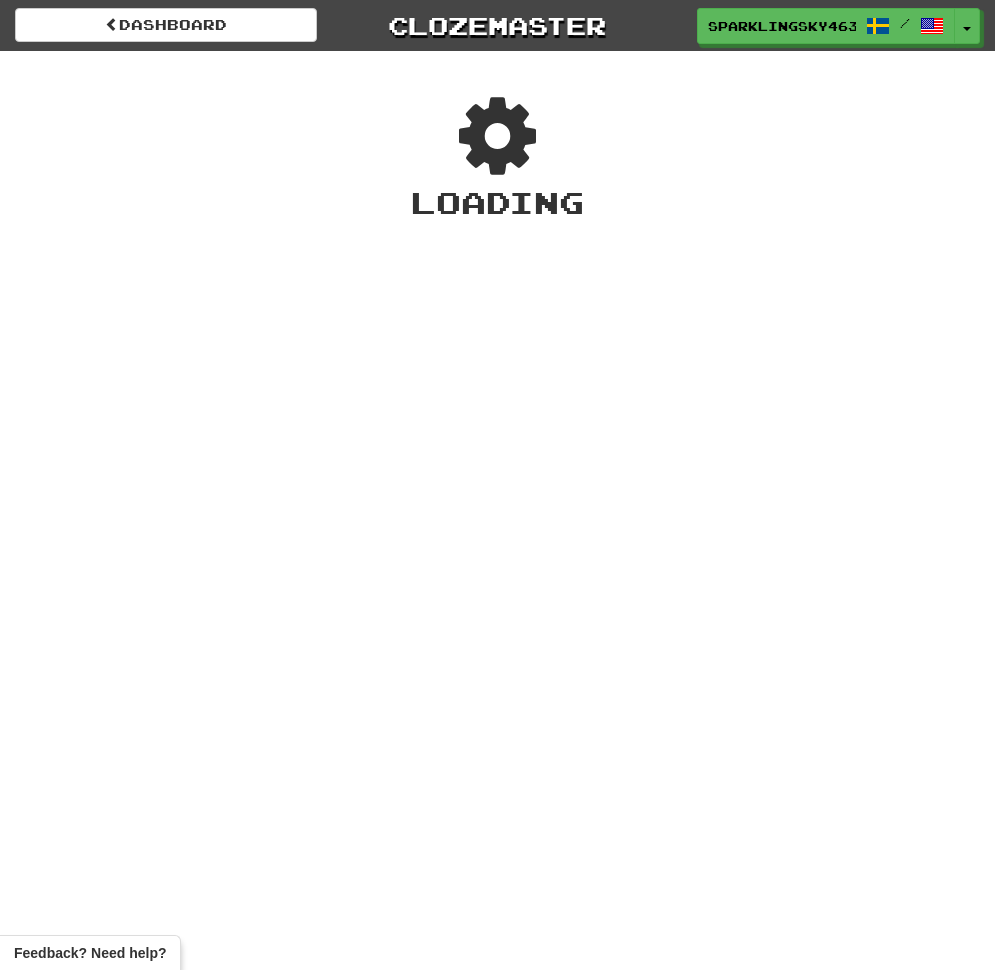 scroll, scrollTop: 0, scrollLeft: 0, axis: both 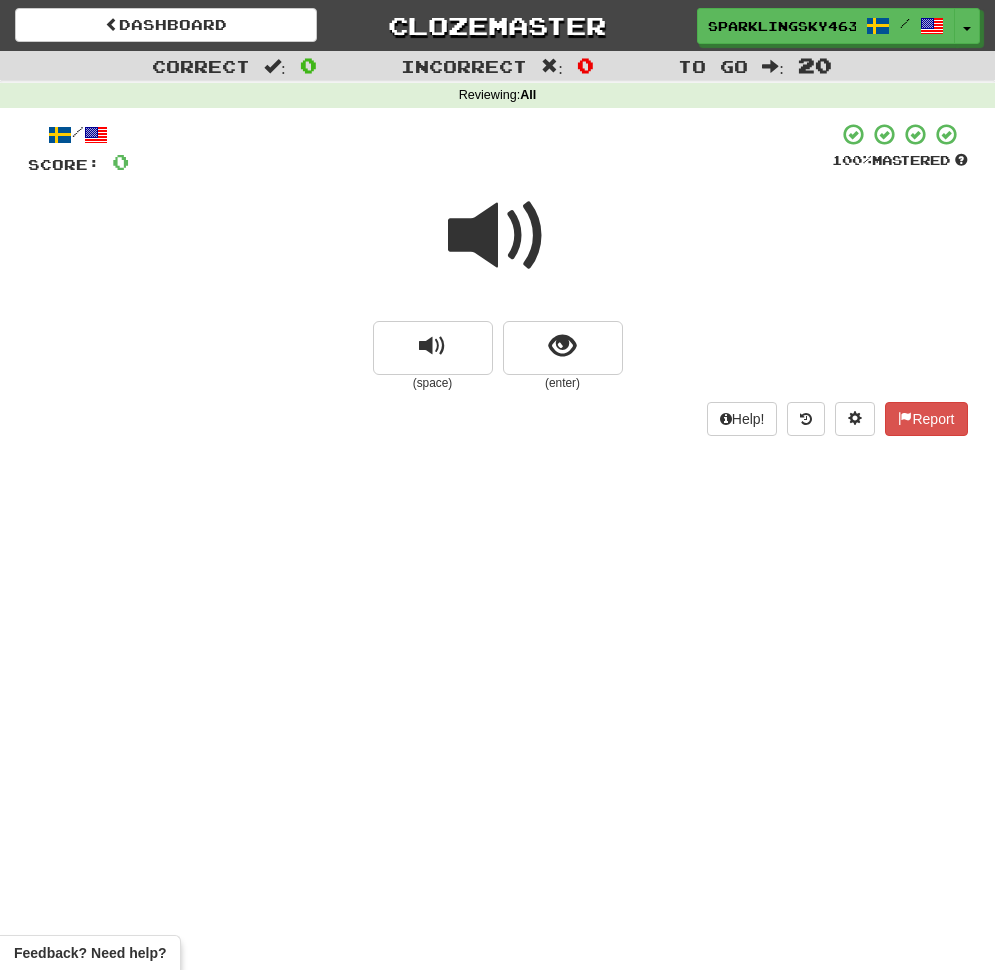 click at bounding box center [498, 236] 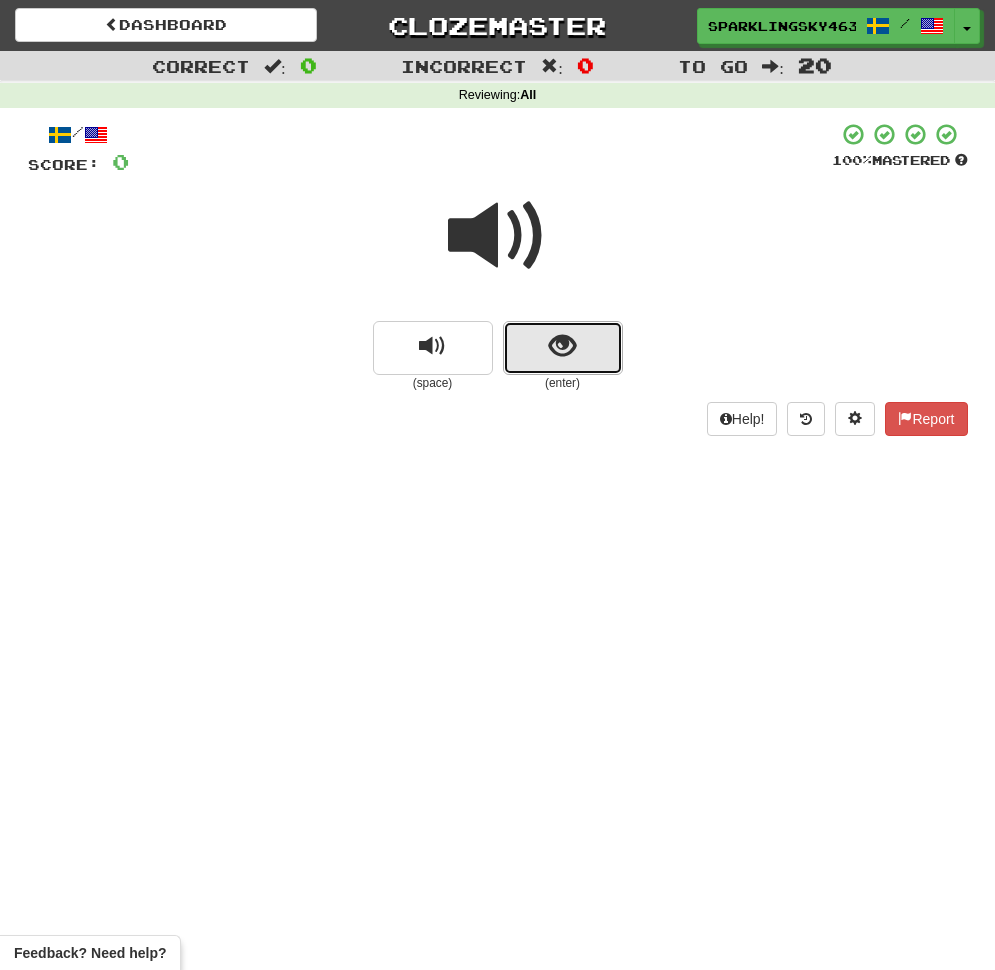 click at bounding box center (563, 348) 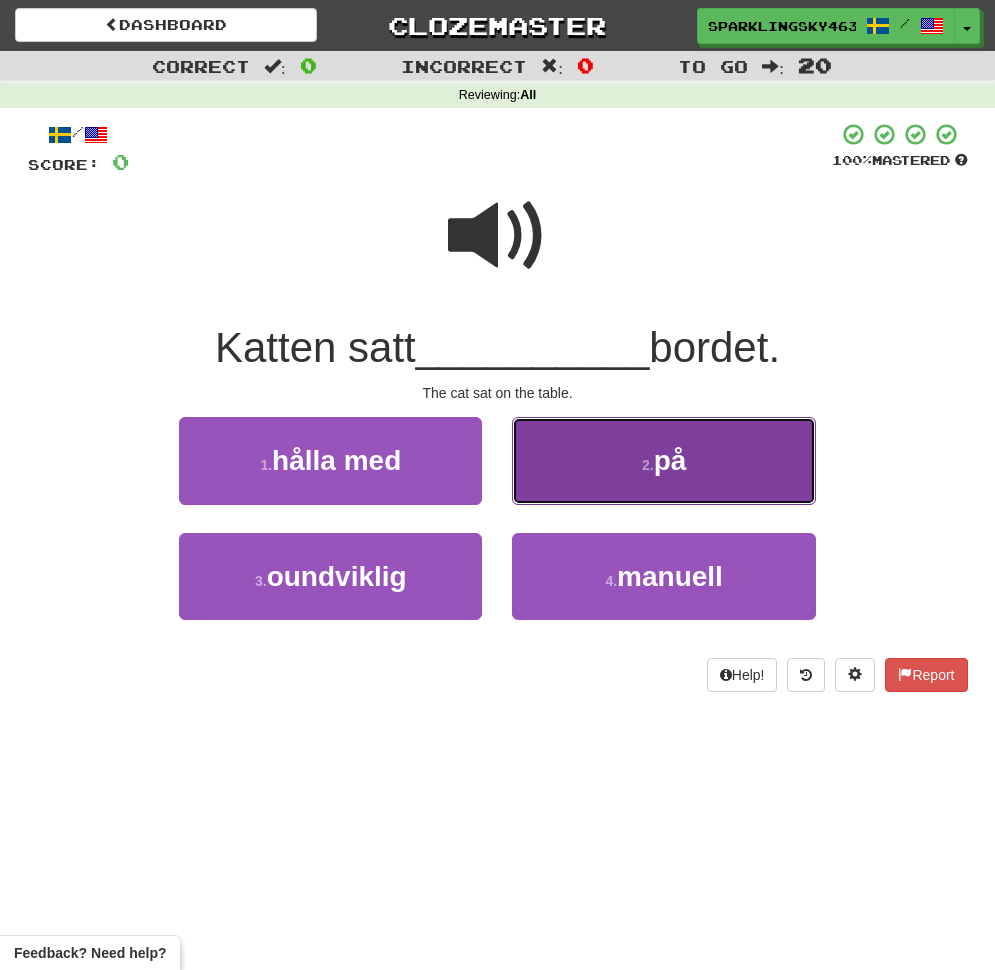 click on "2 .  på" at bounding box center (663, 460) 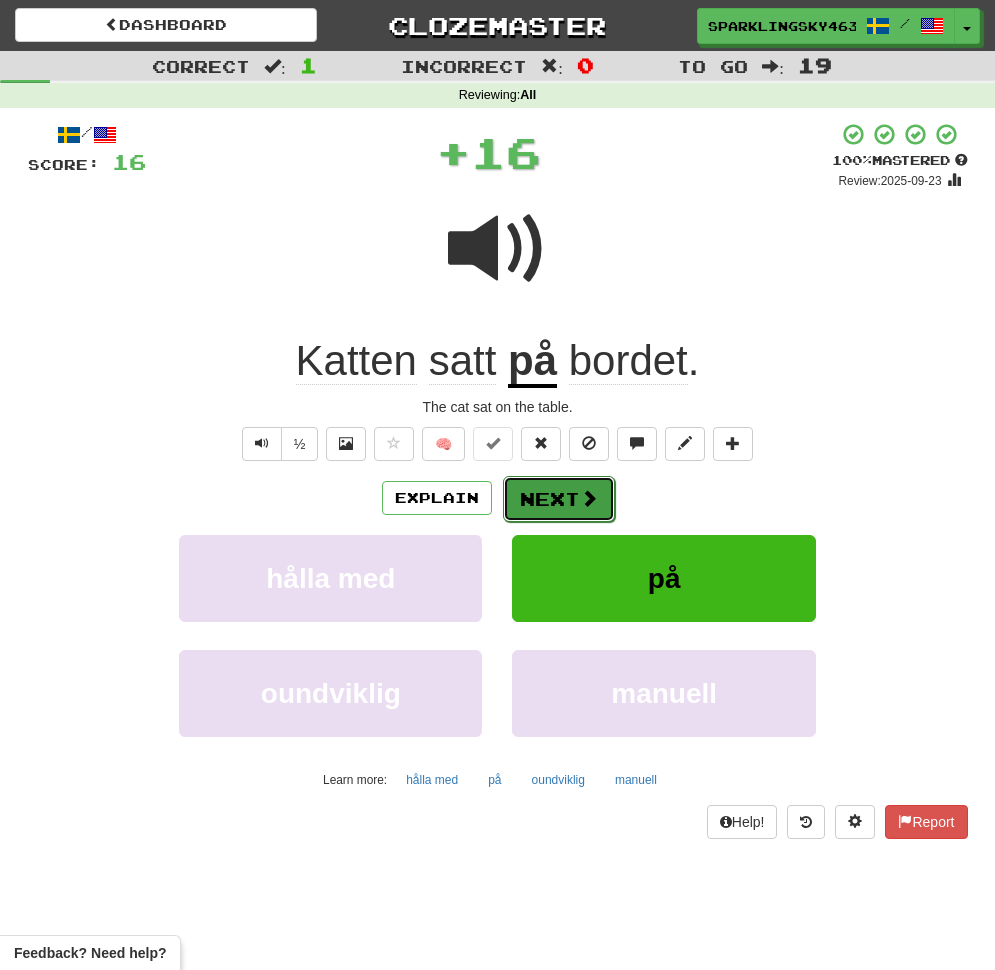 click on "Next" at bounding box center [559, 499] 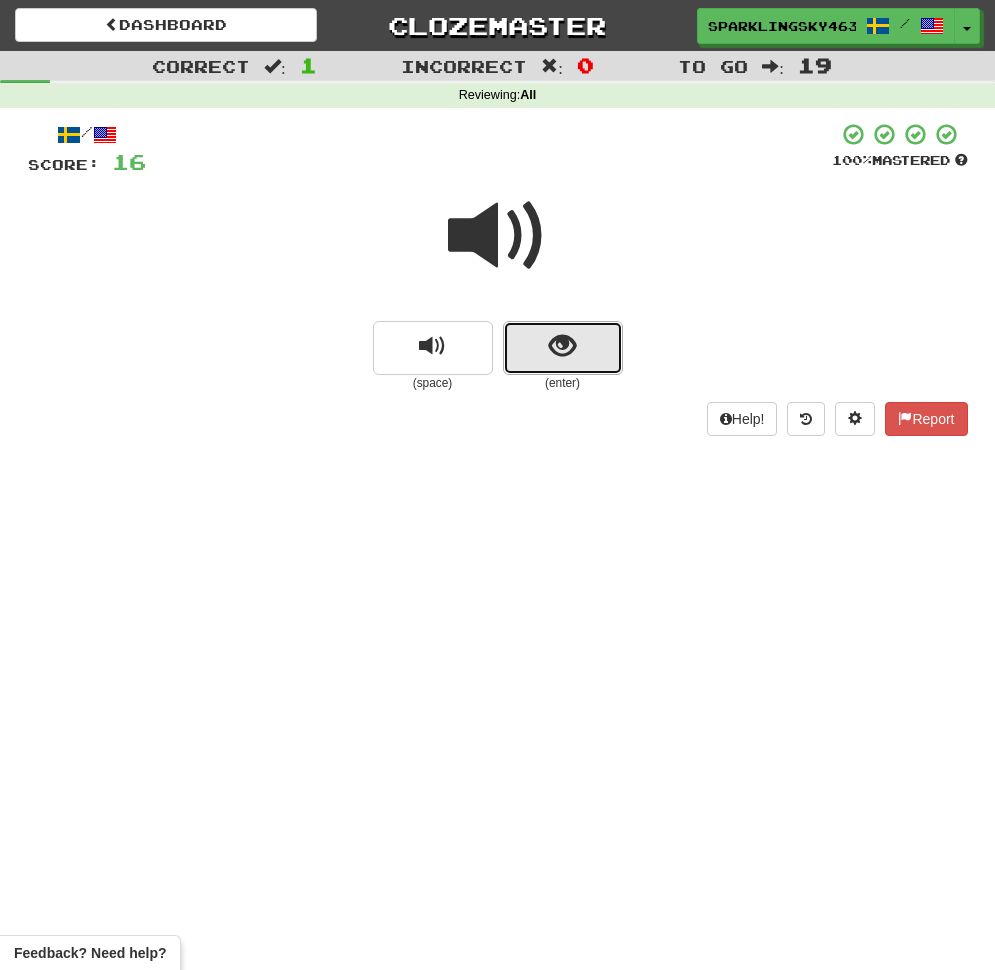 click at bounding box center (563, 348) 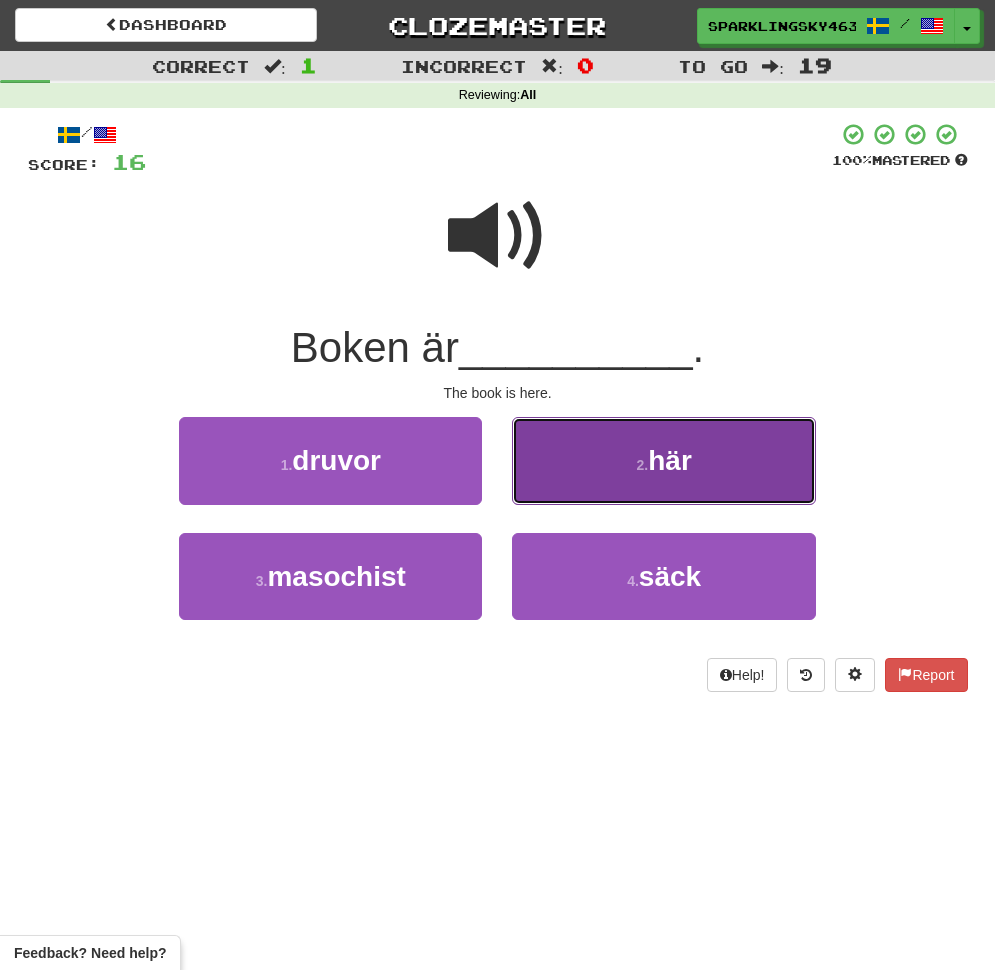 click on "2 .  här" at bounding box center [663, 460] 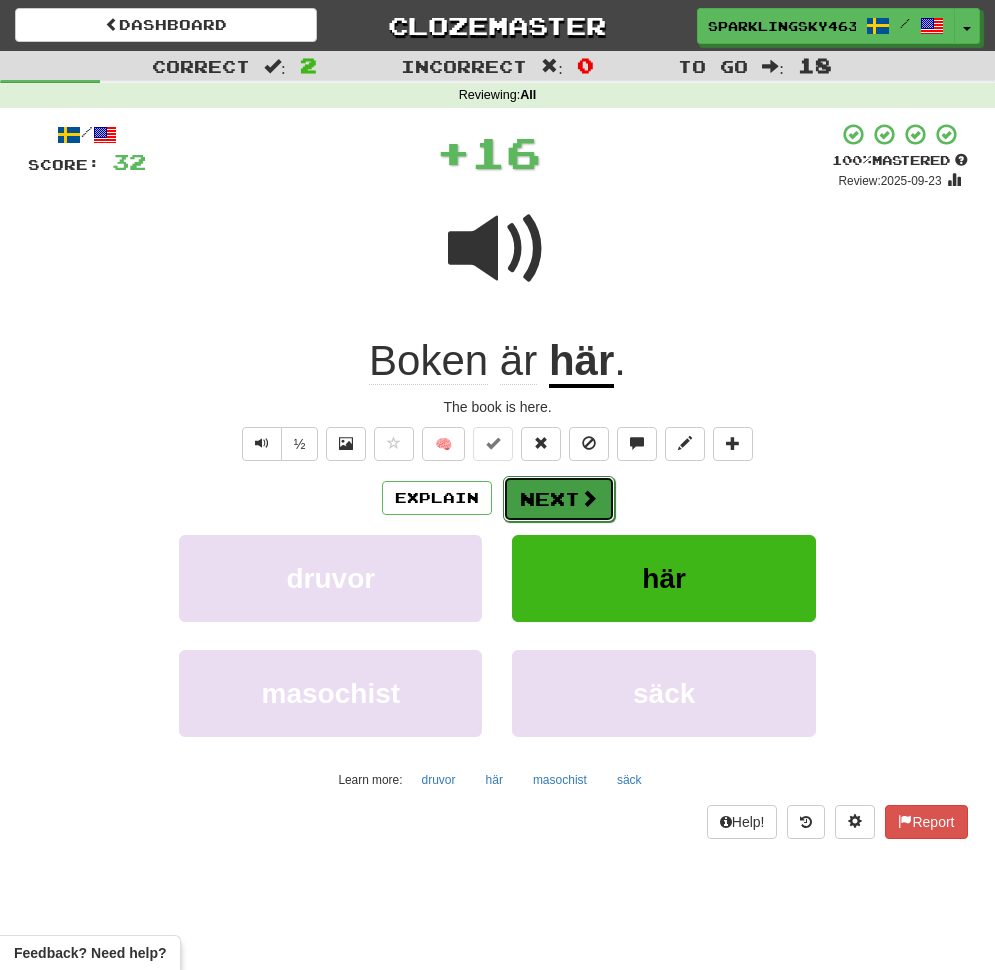 click on "Next" at bounding box center (559, 499) 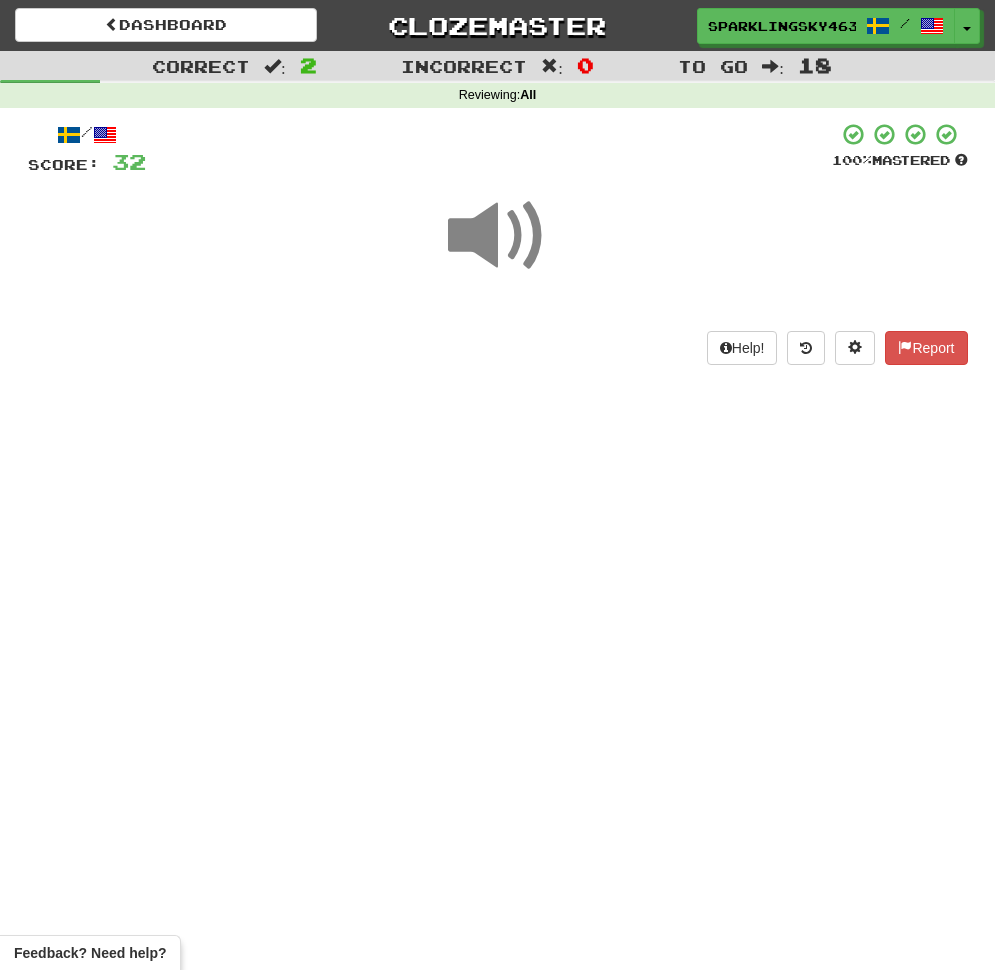 click at bounding box center (498, 236) 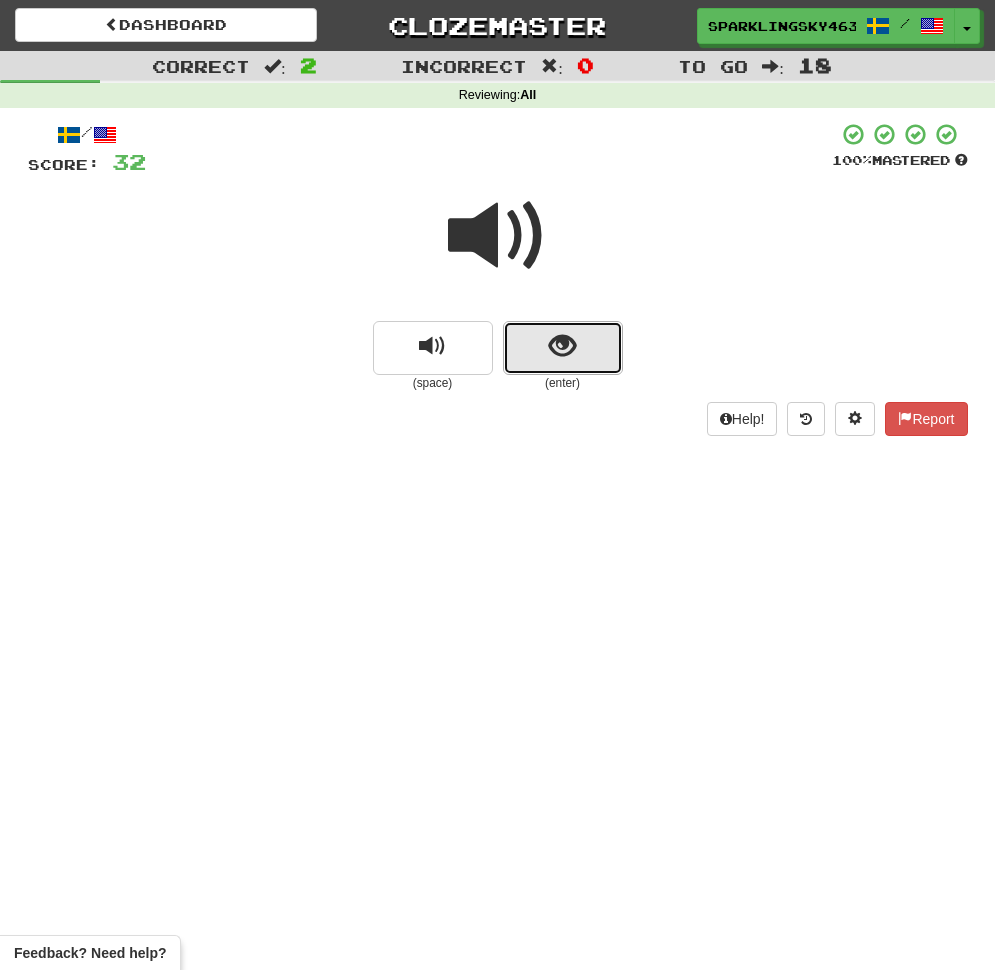 click at bounding box center [562, 346] 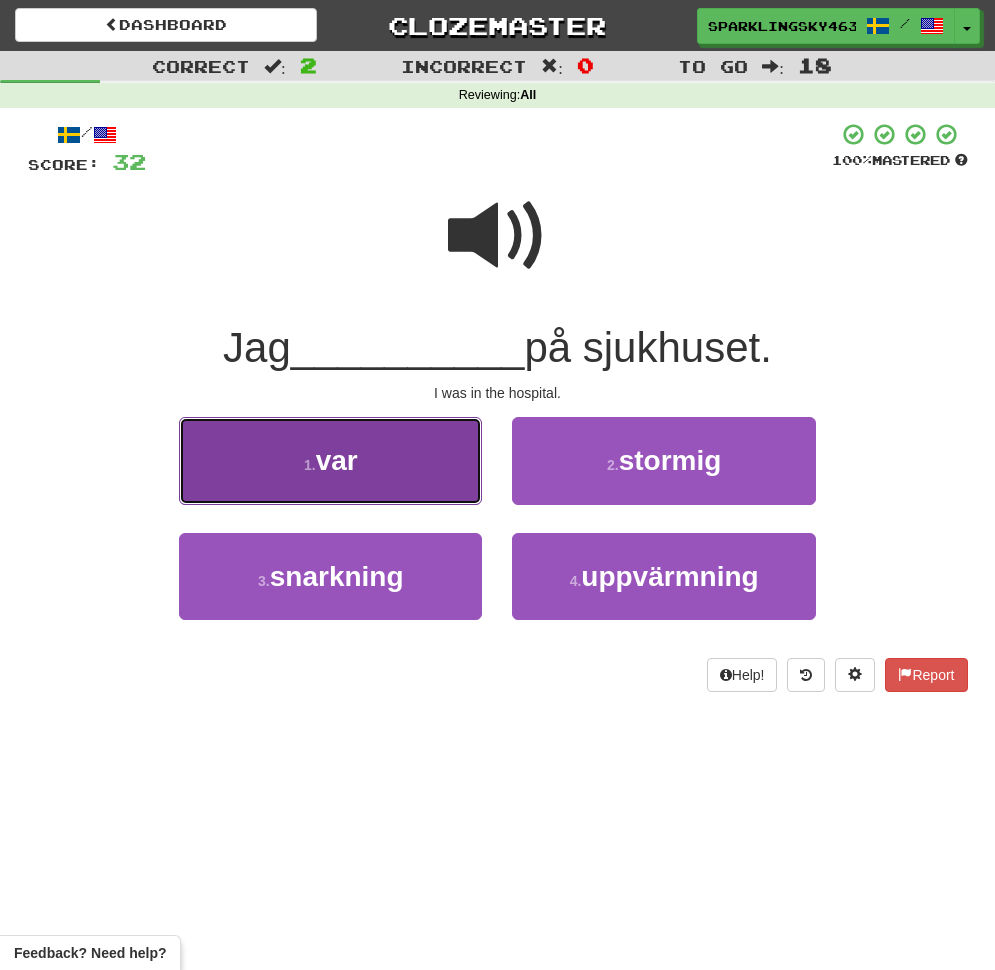 click on "1 .  var" at bounding box center [330, 460] 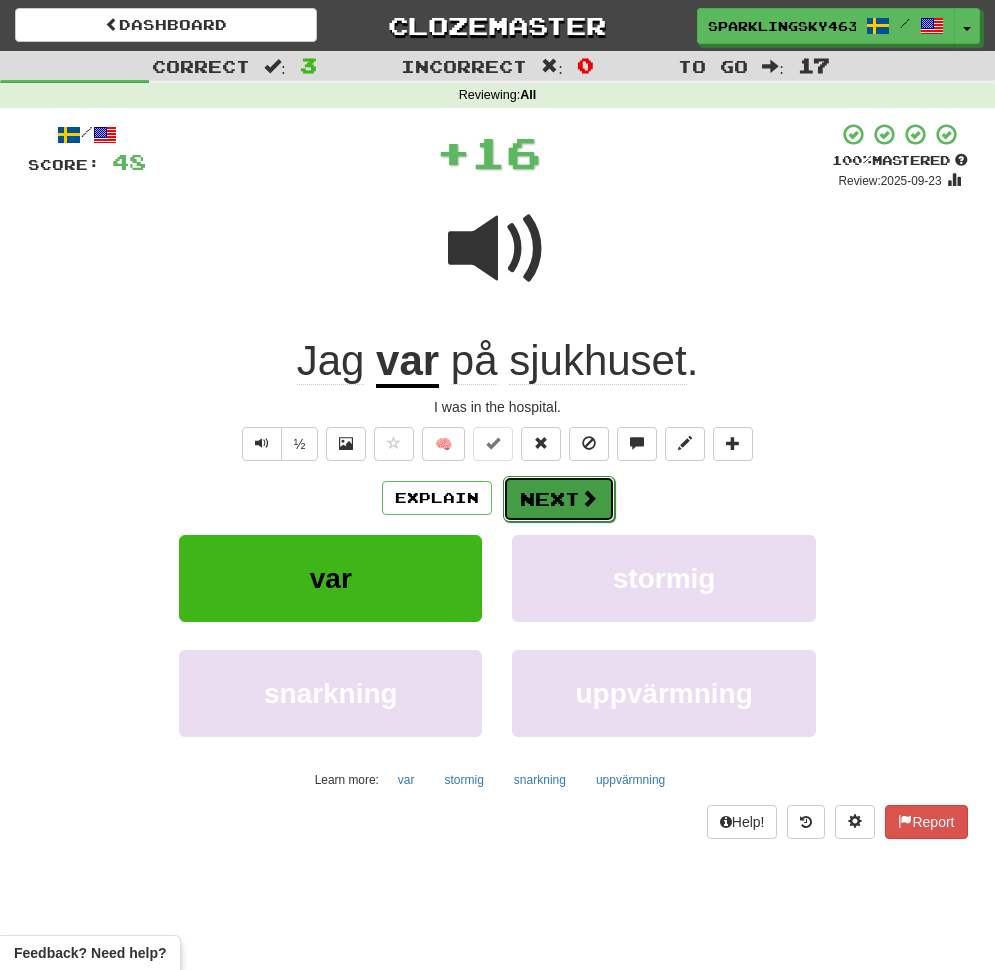 click on "Next" at bounding box center (559, 499) 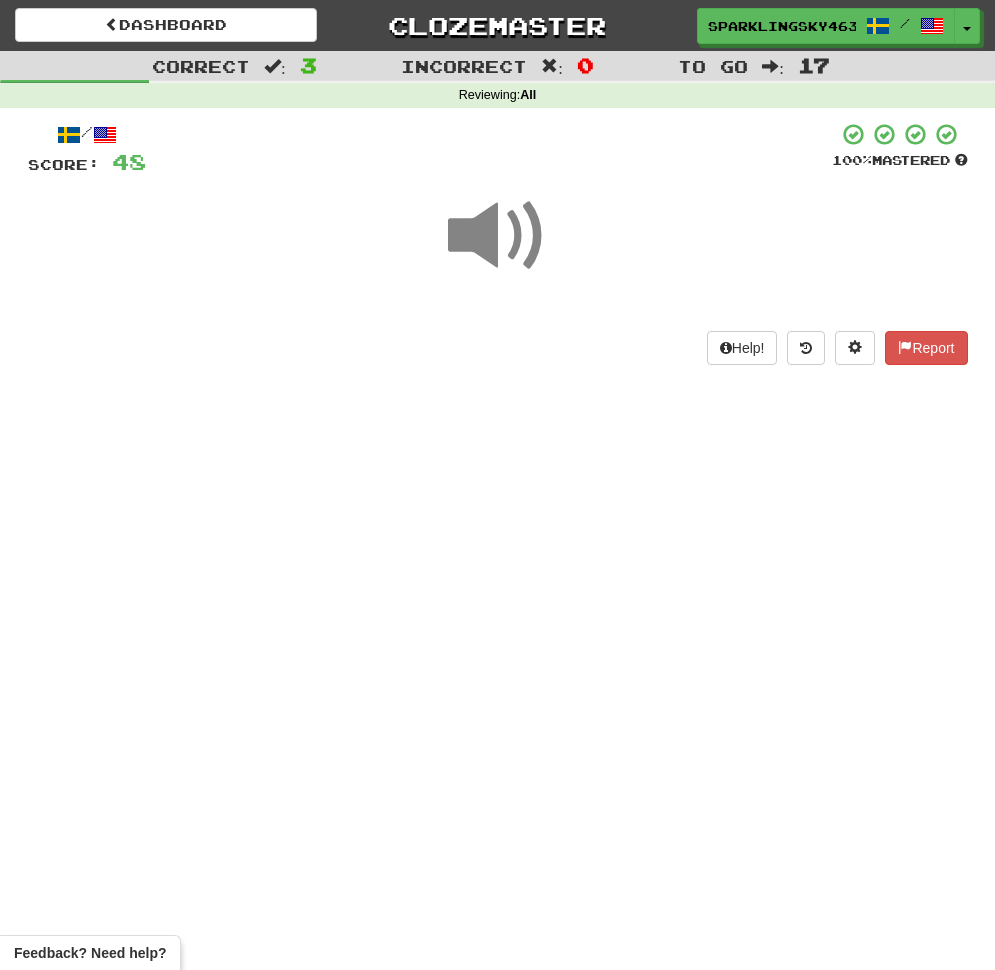 click at bounding box center [498, 236] 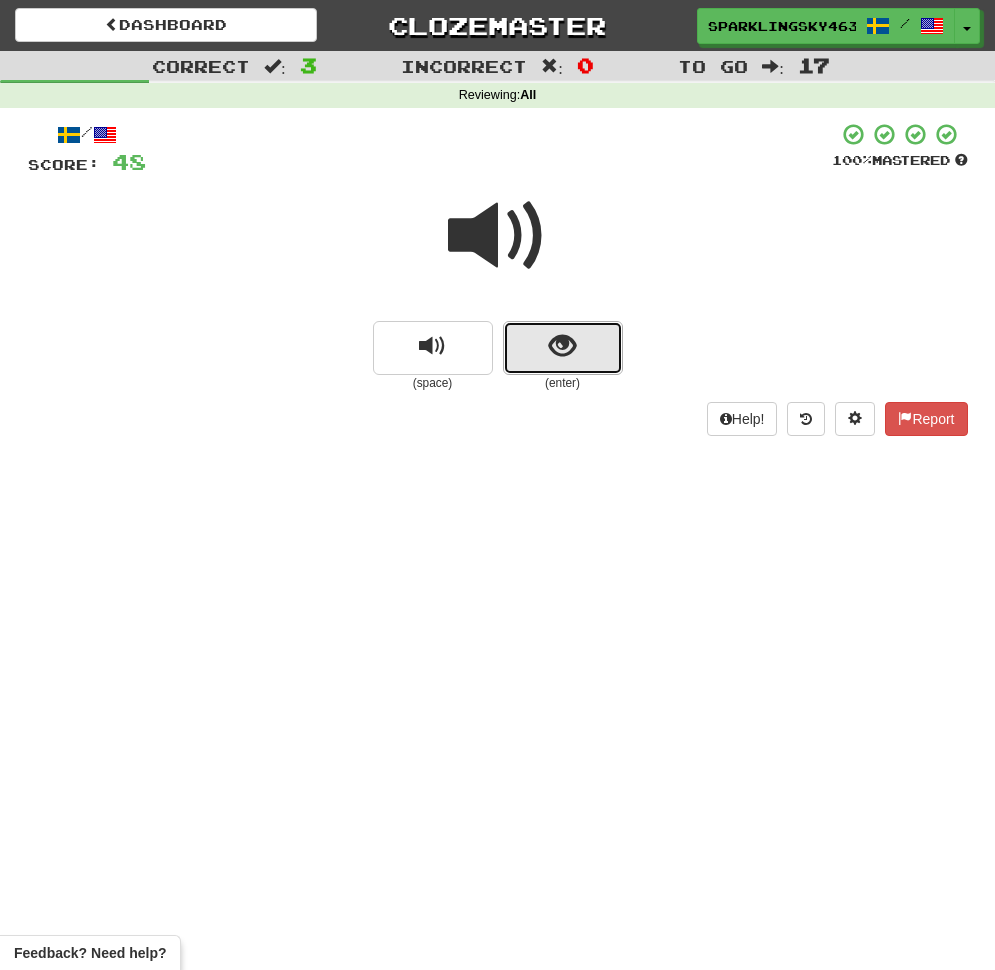 click at bounding box center [562, 346] 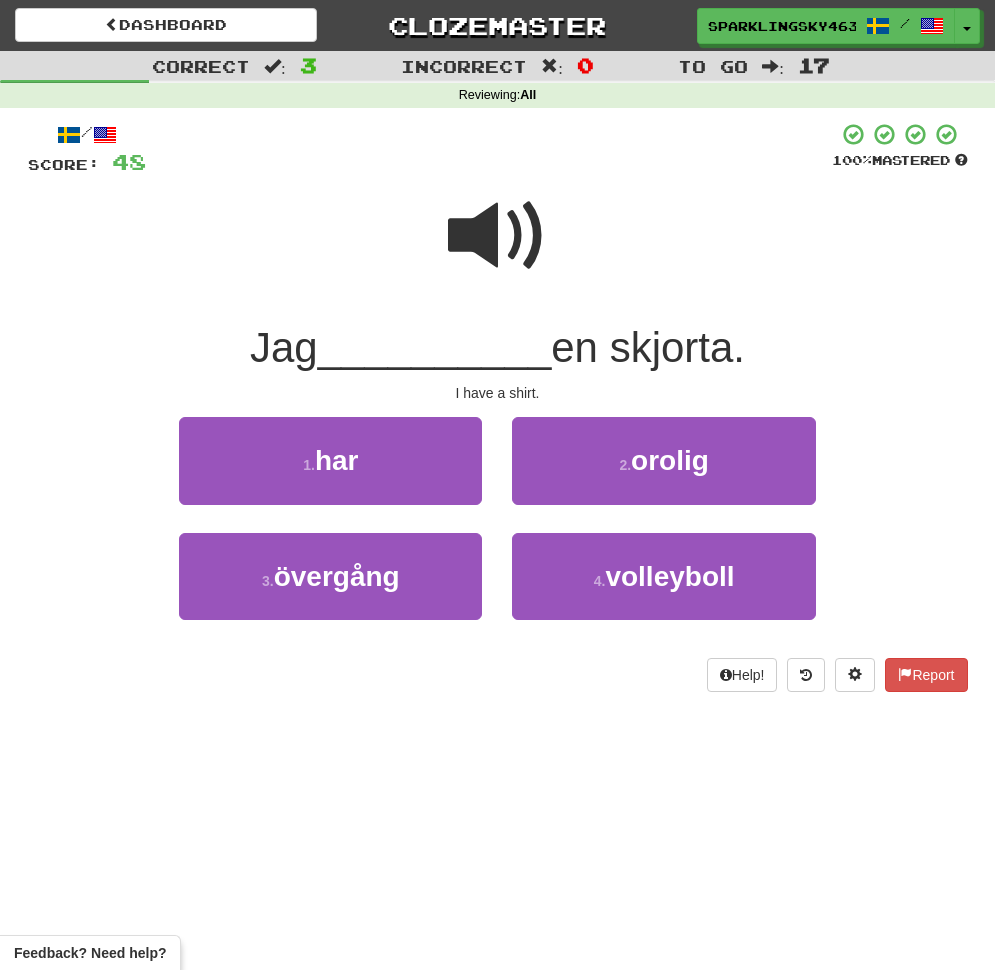 click at bounding box center [498, 236] 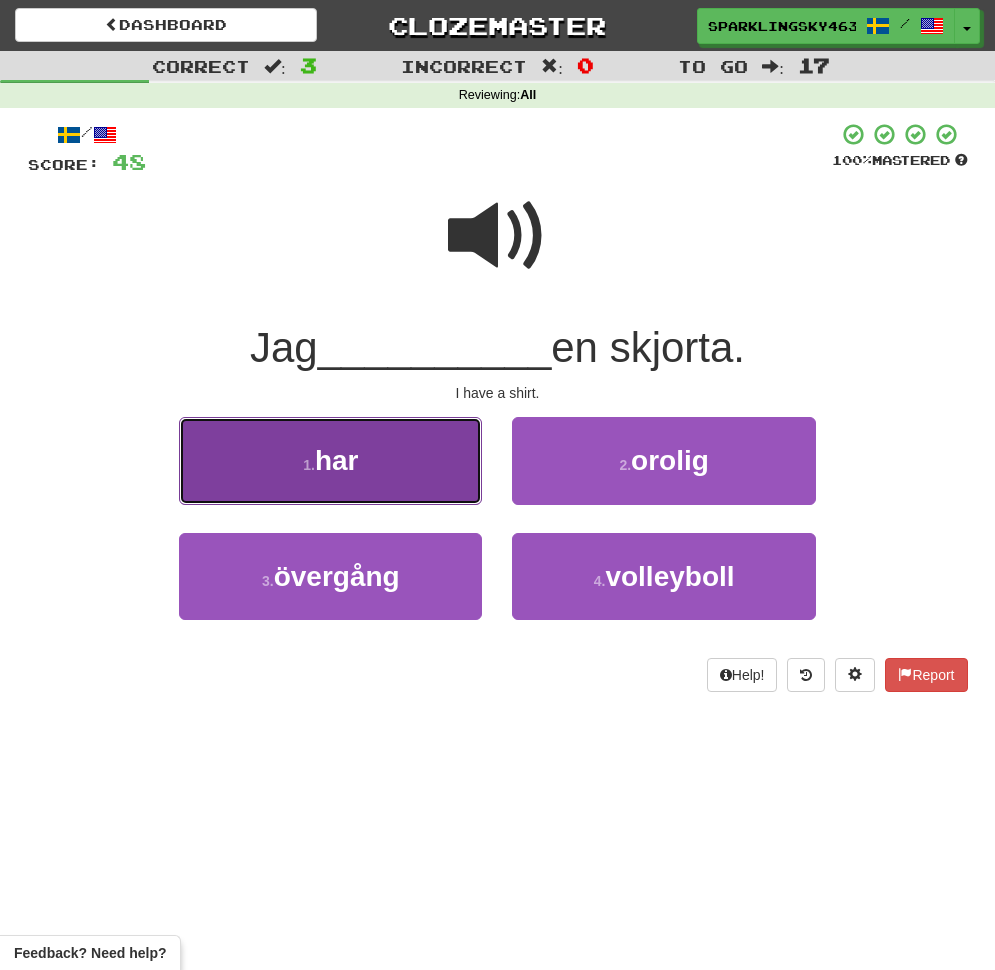 click on "1 .  har" at bounding box center [330, 460] 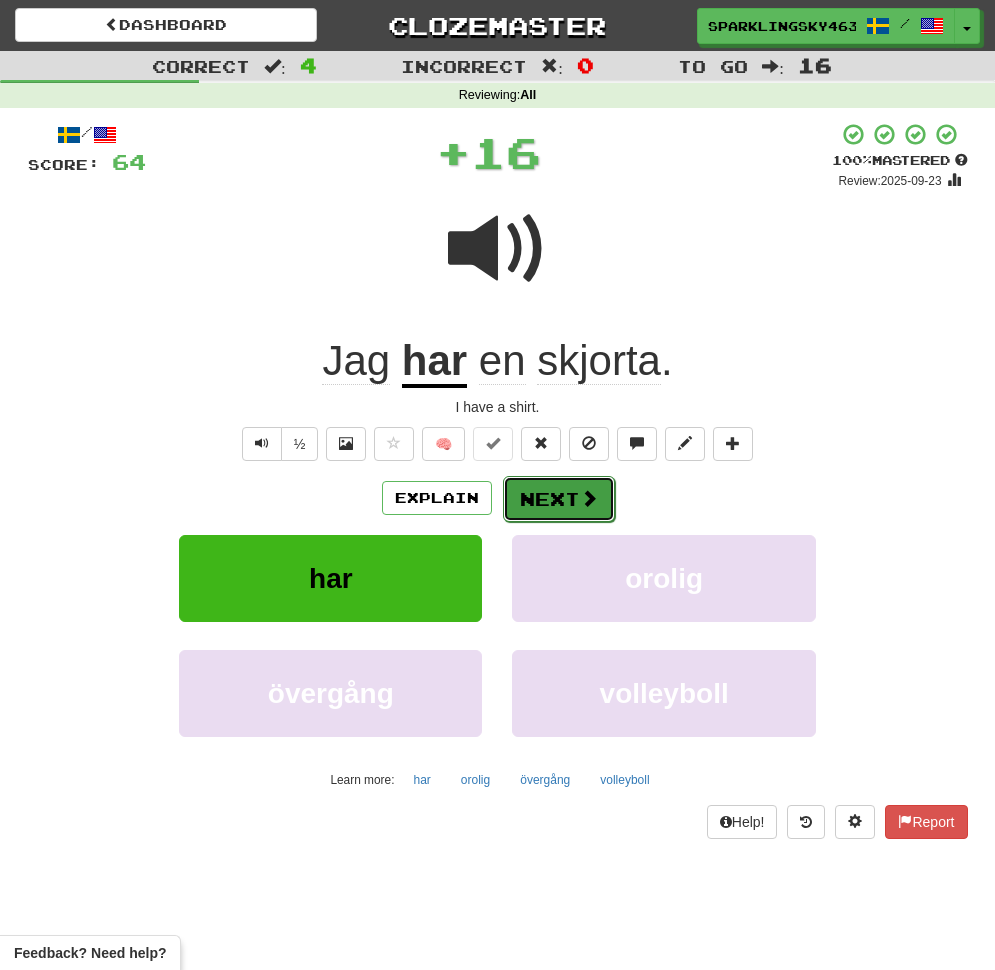 click on "Next" at bounding box center [559, 499] 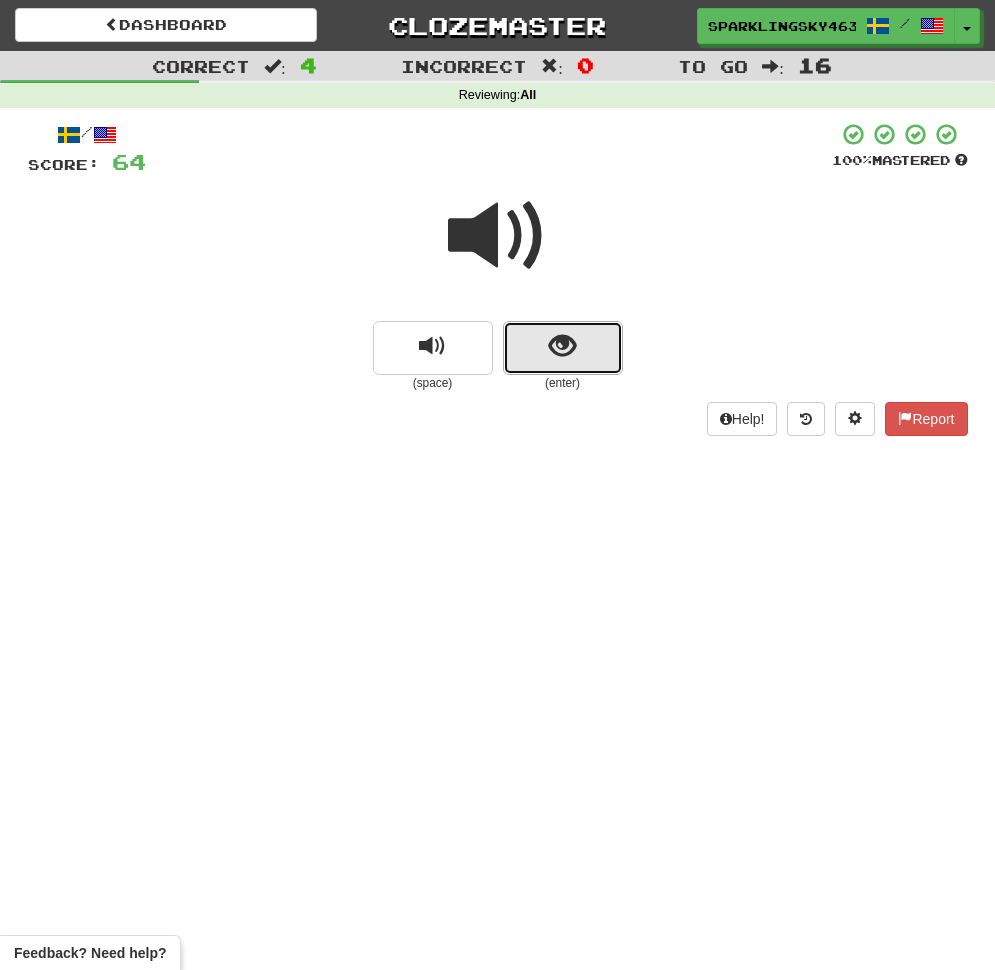 click at bounding box center (563, 348) 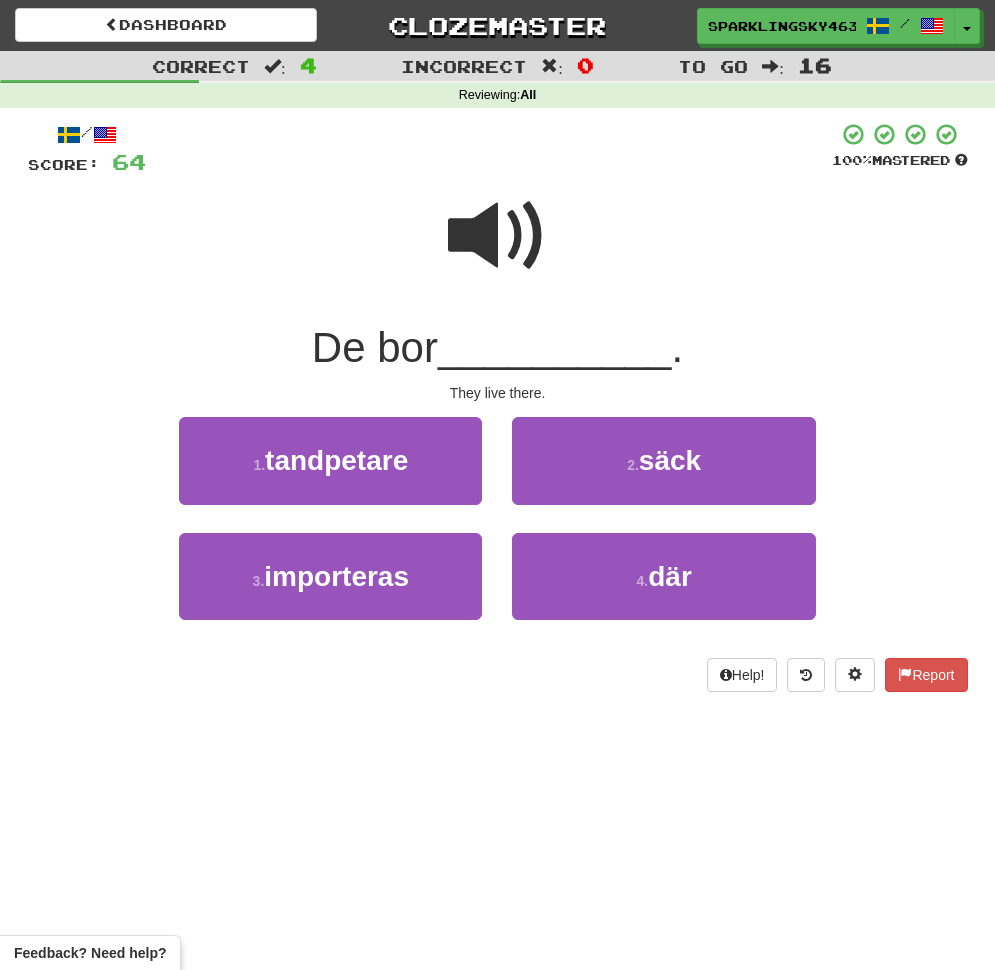 click at bounding box center [498, 236] 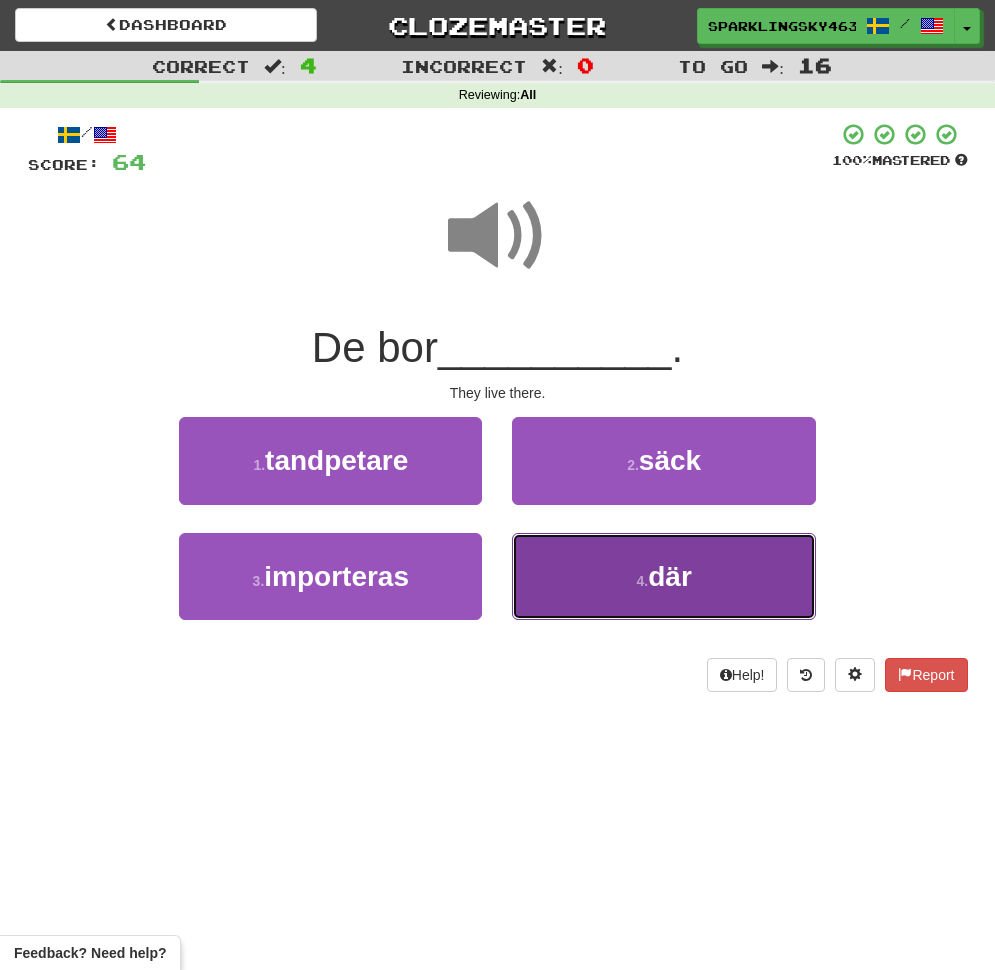 click on "4 .  där" at bounding box center [663, 576] 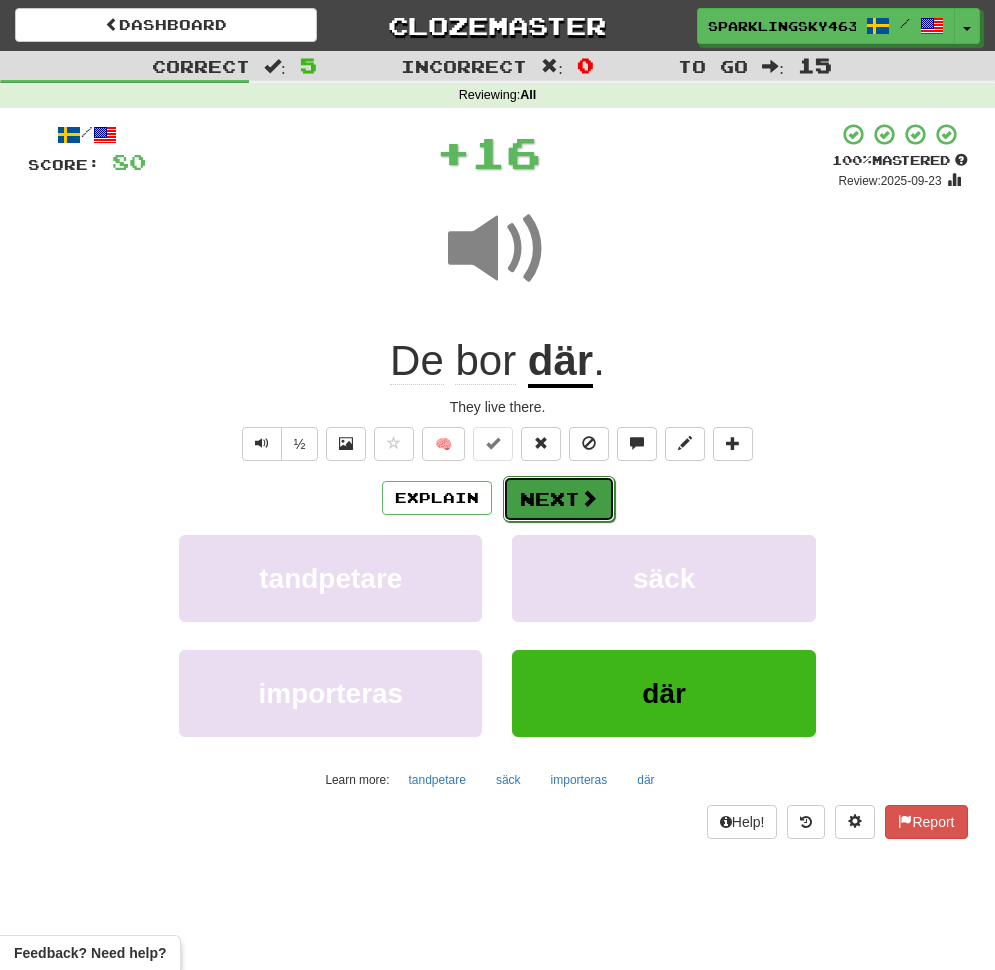 click on "Next" at bounding box center [559, 499] 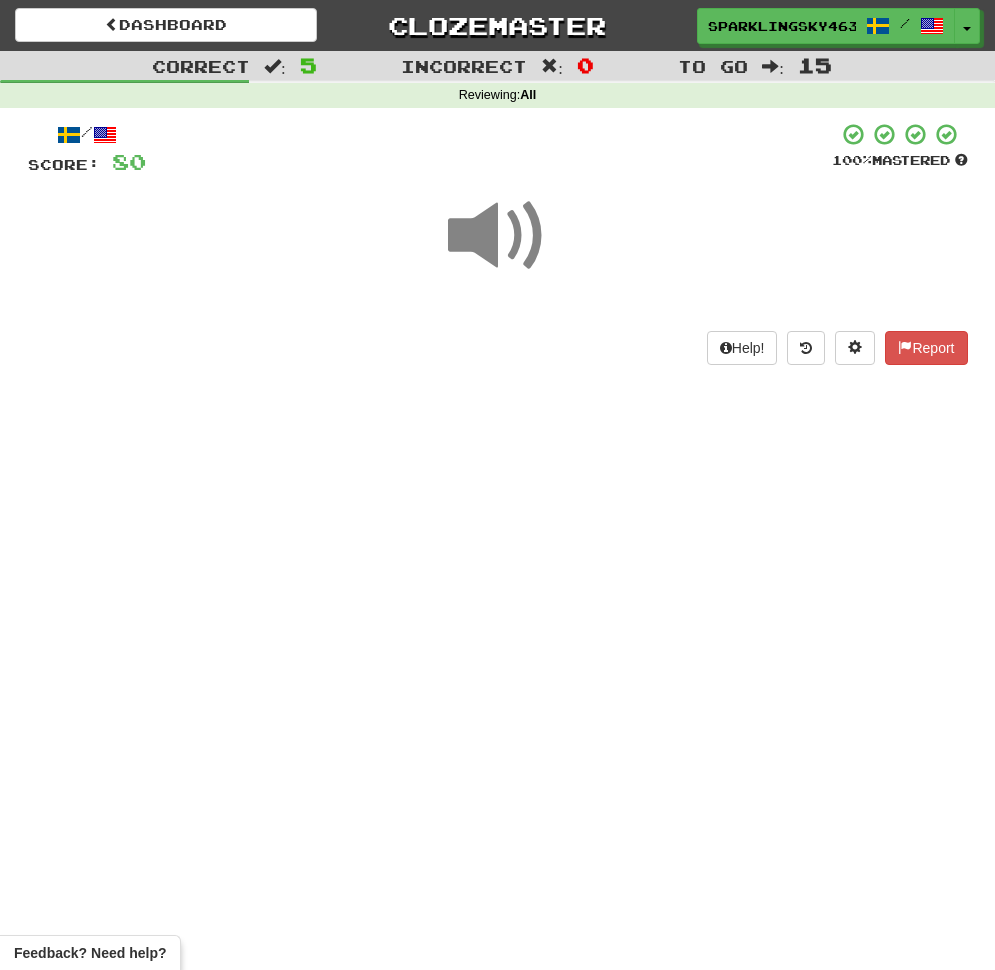 click at bounding box center (498, 236) 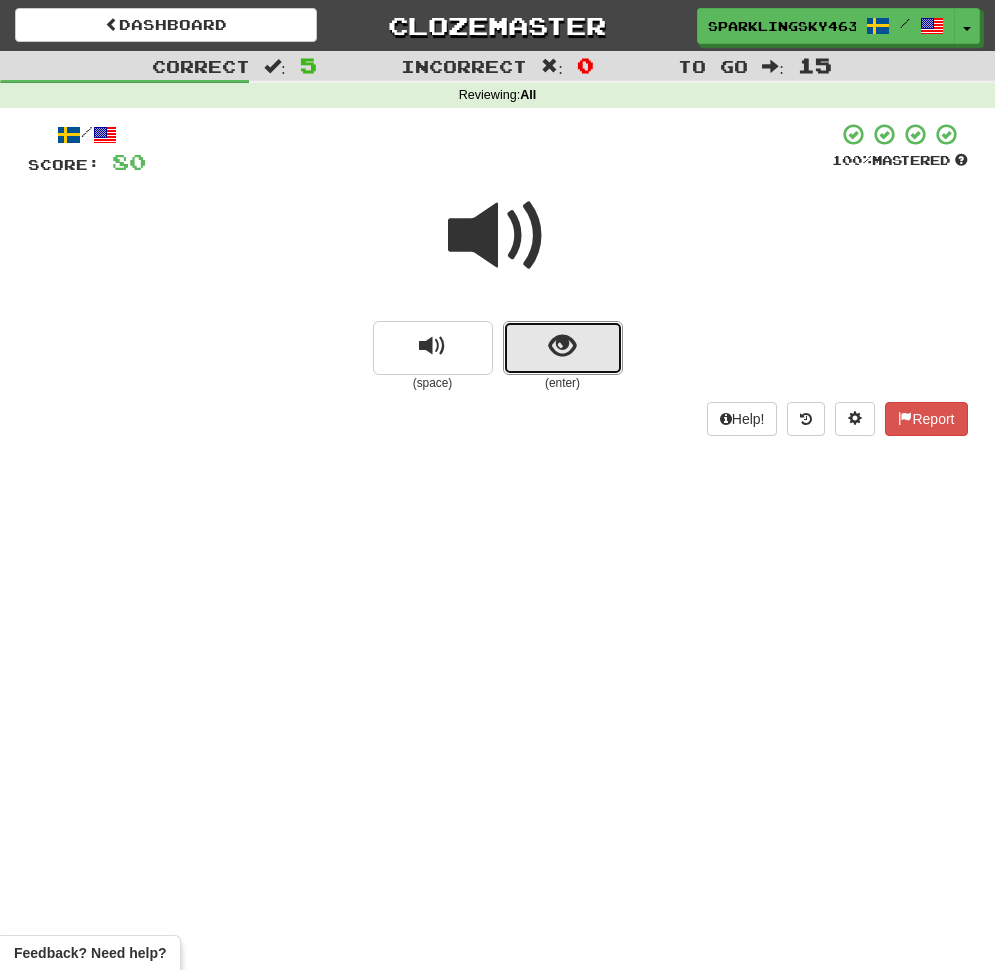 click at bounding box center [563, 348] 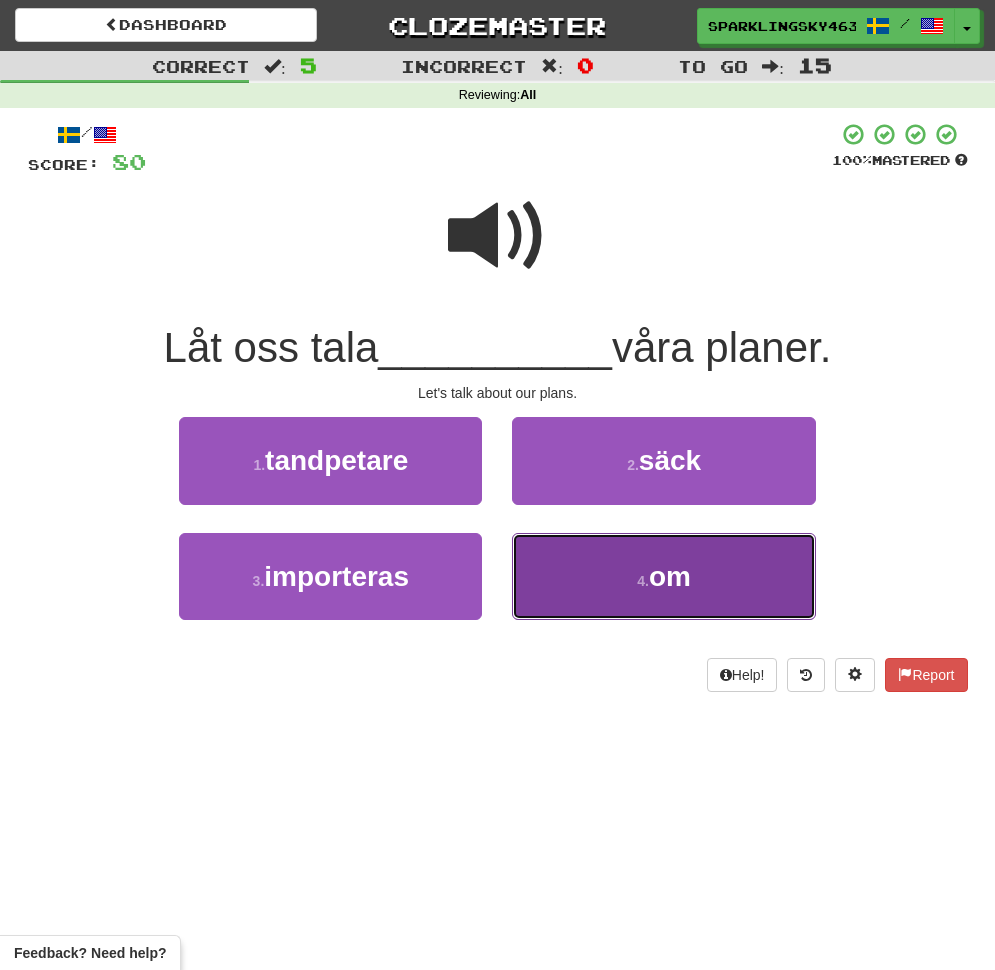 click on "4 .  om" at bounding box center (663, 576) 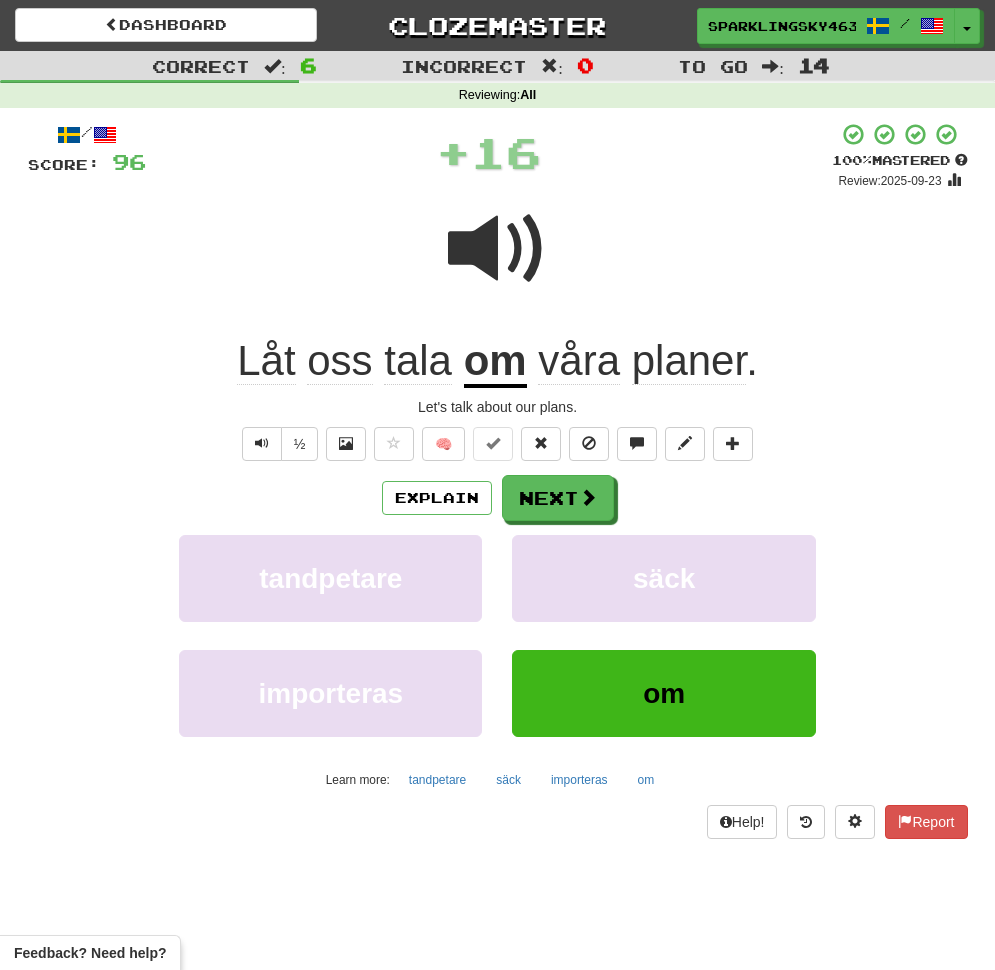 click at bounding box center [498, 249] 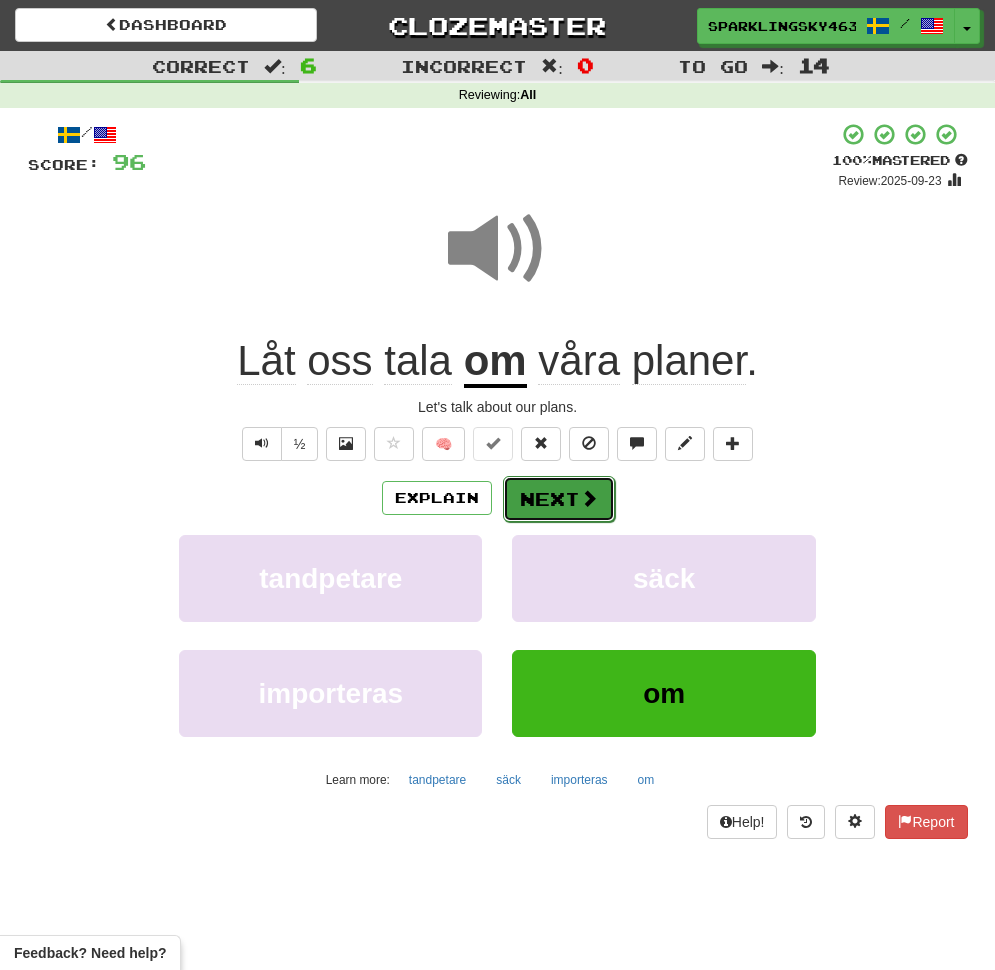 click at bounding box center [589, 498] 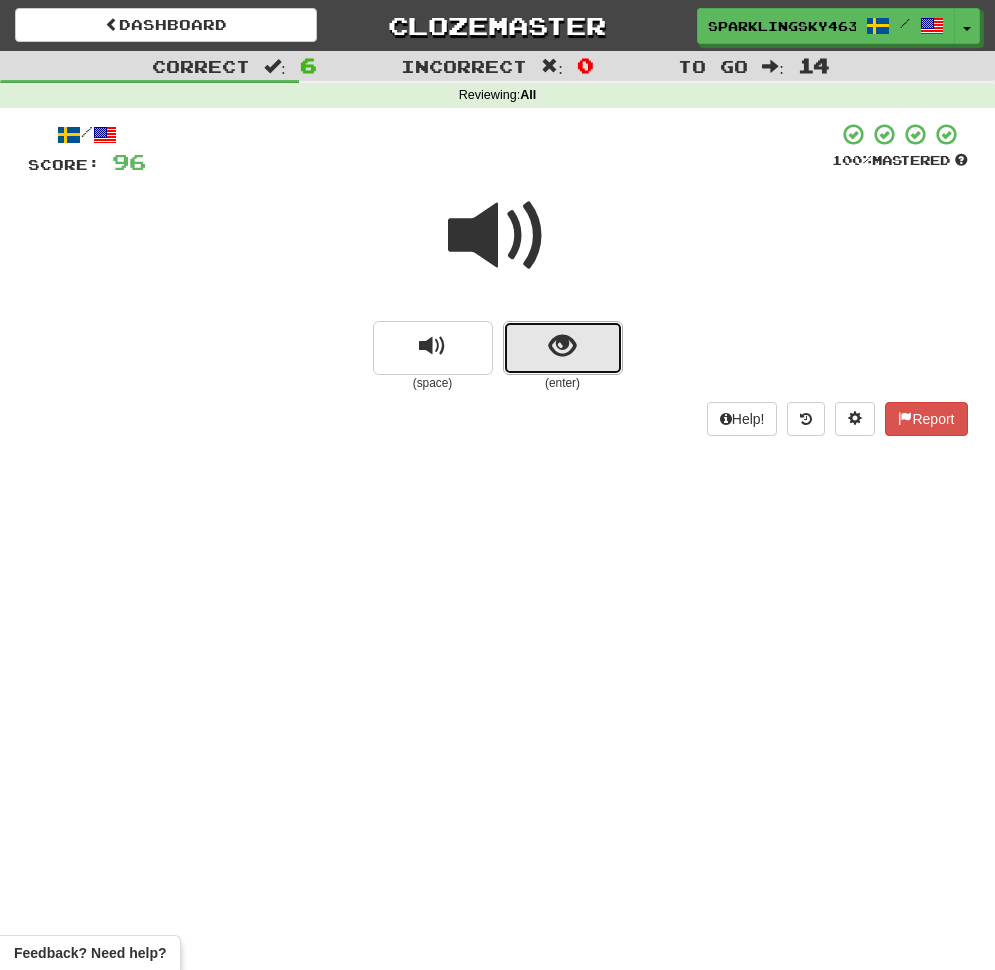 click at bounding box center (563, 348) 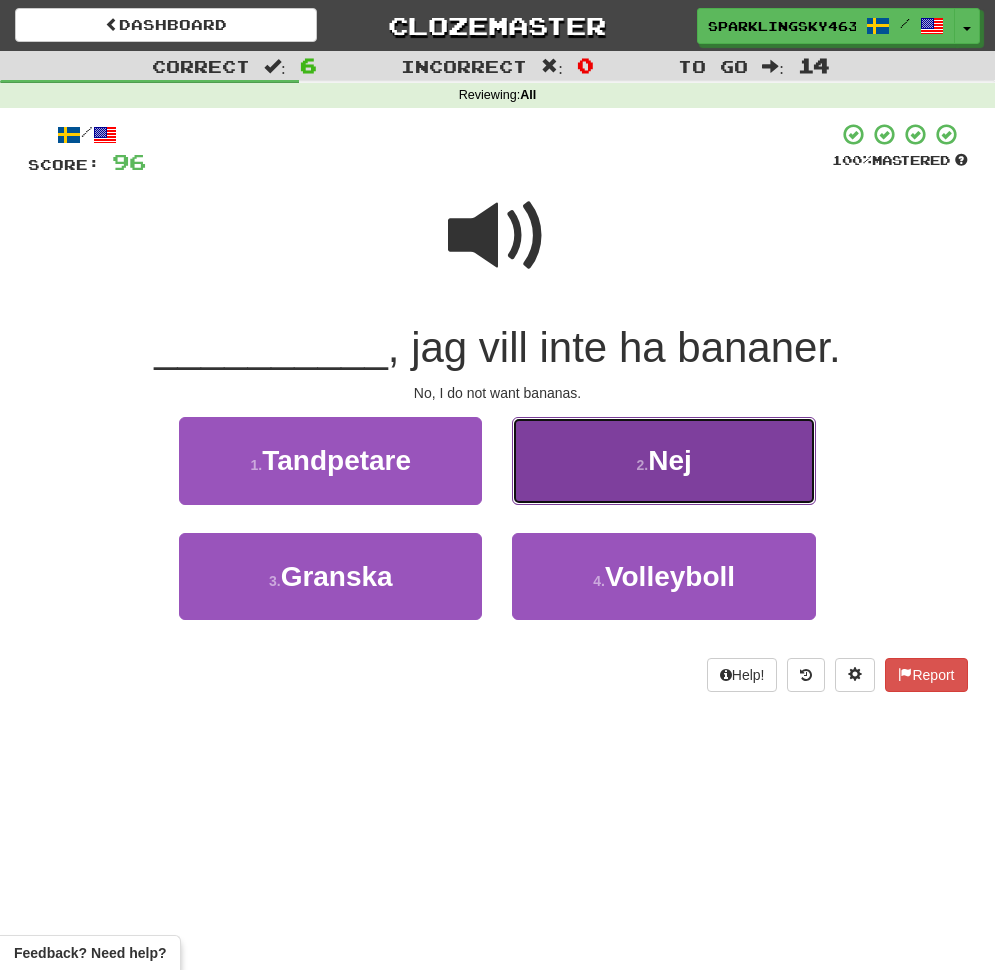 click on "Nej" at bounding box center [670, 460] 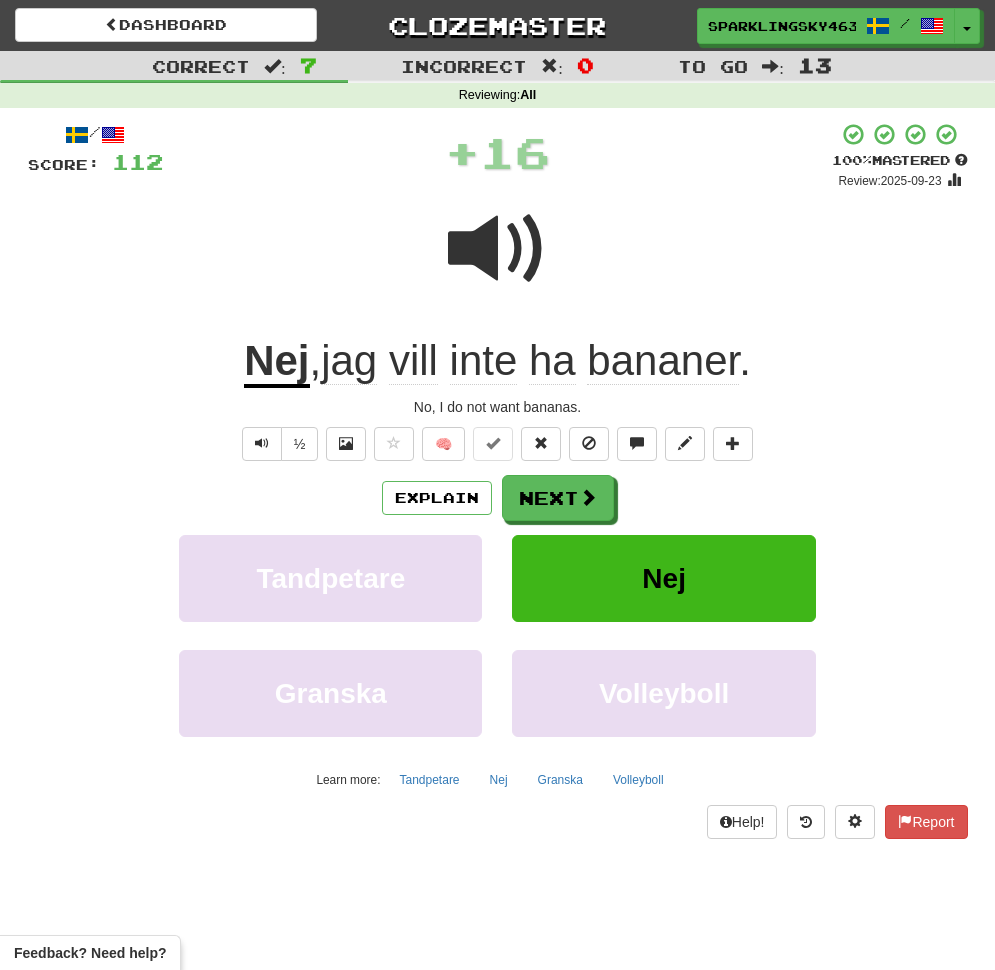 click at bounding box center (498, 249) 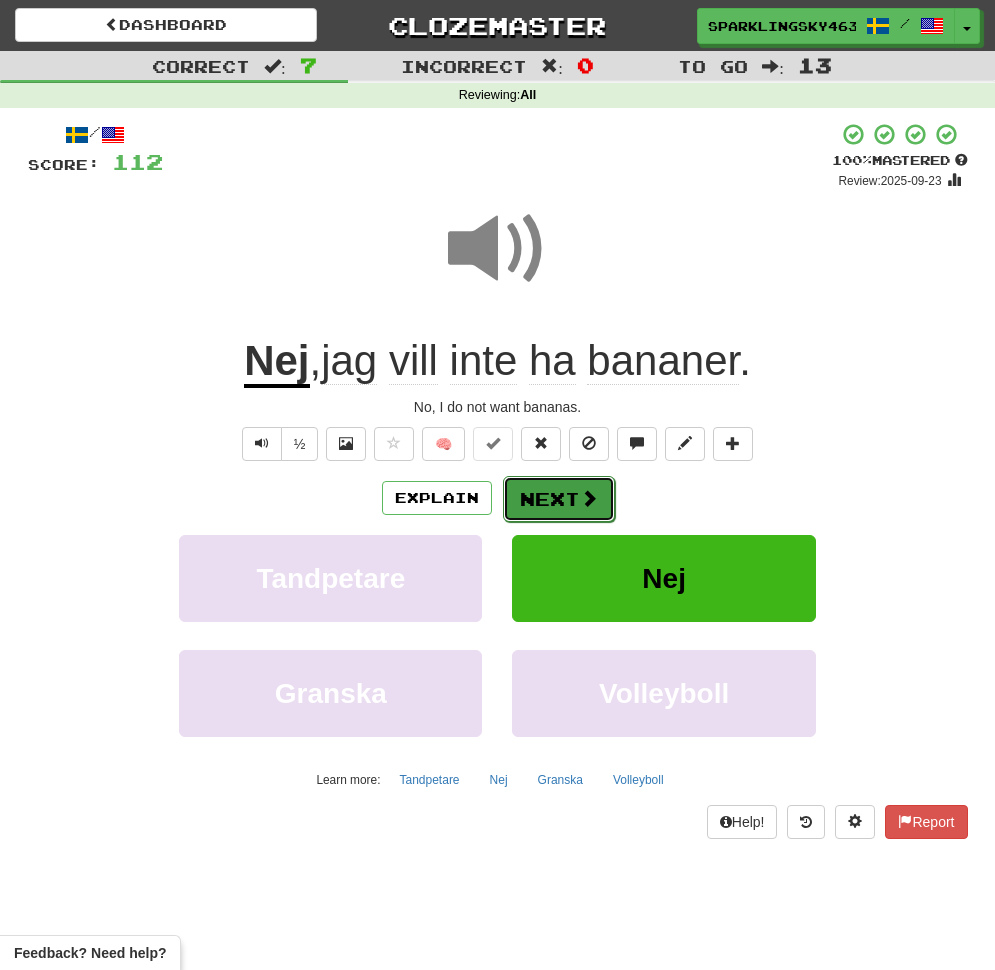 click on "Next" at bounding box center (559, 499) 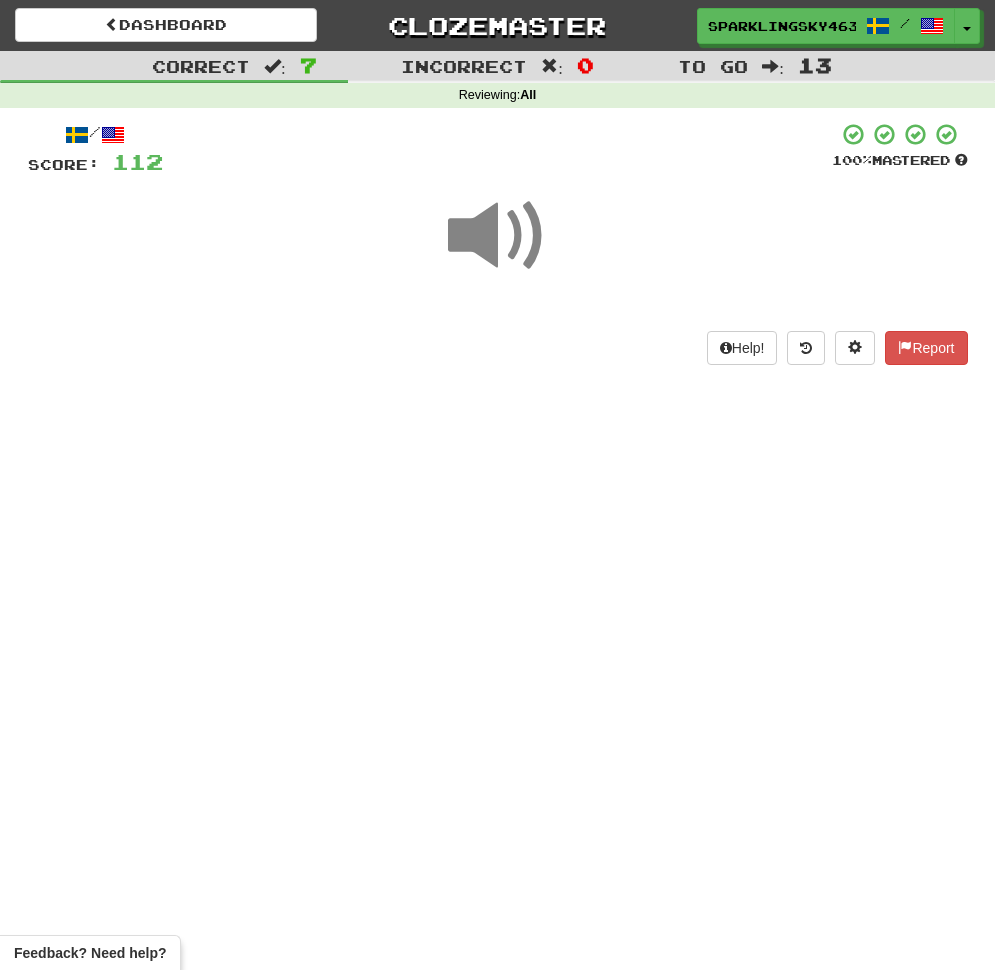 click at bounding box center [498, 236] 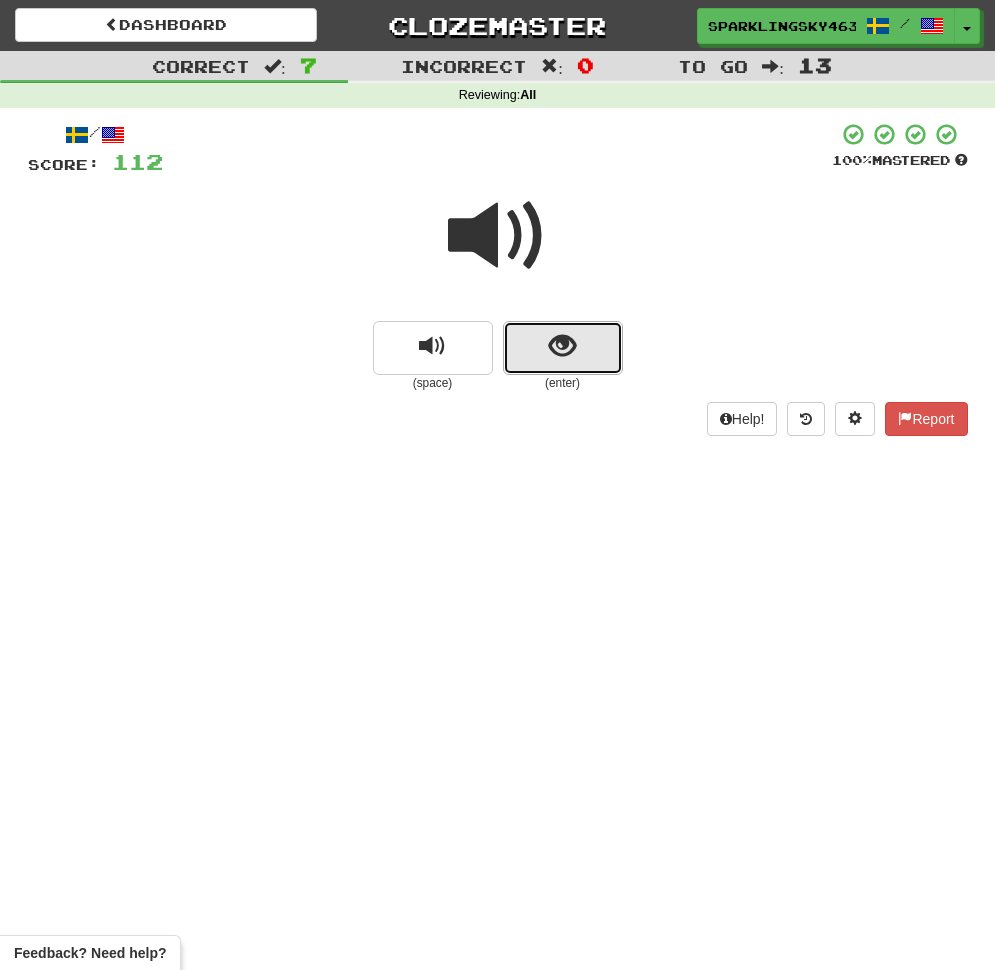 click at bounding box center [562, 346] 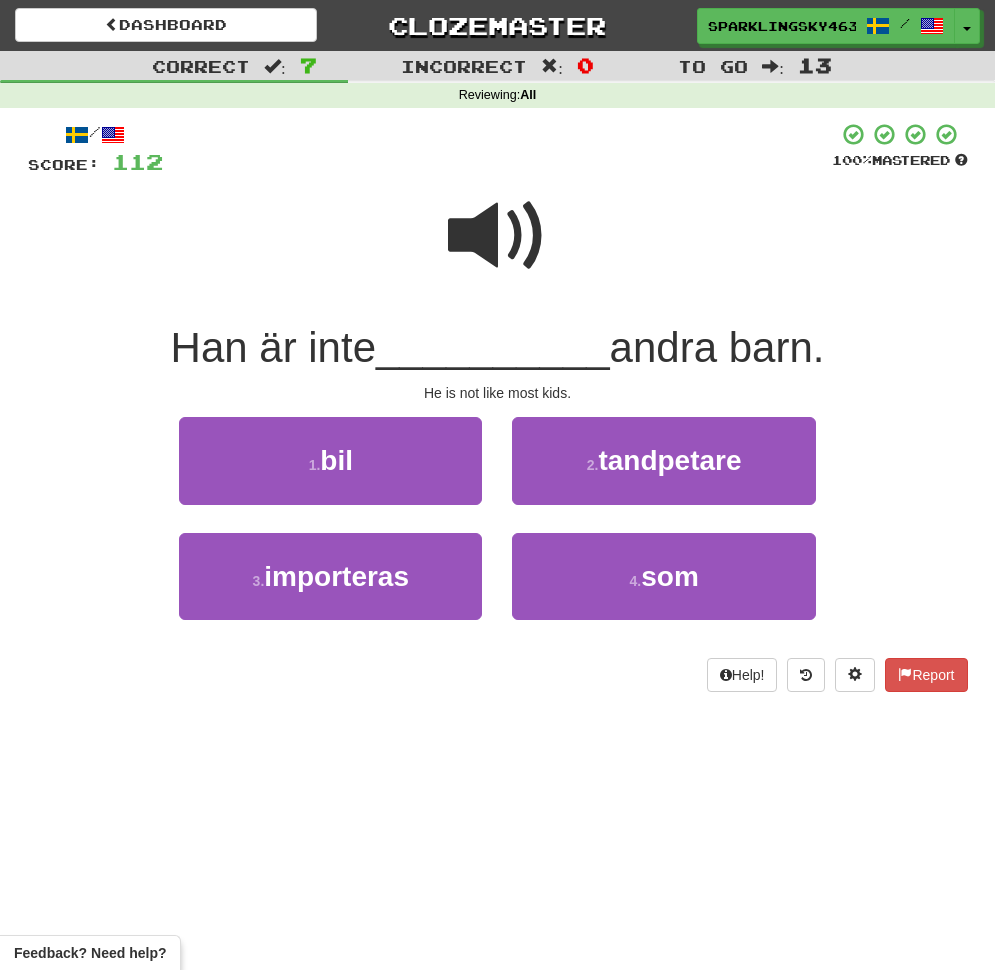 click at bounding box center (498, 236) 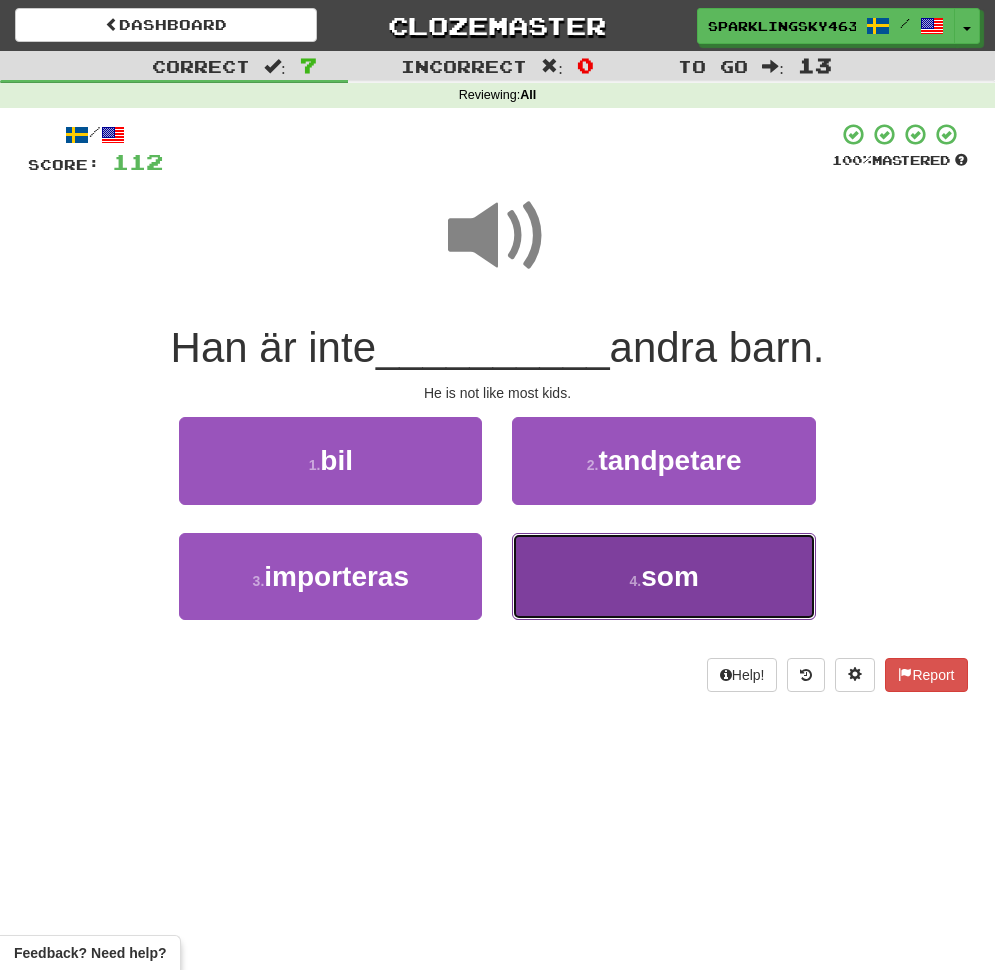 click on "4 .  som" at bounding box center (663, 576) 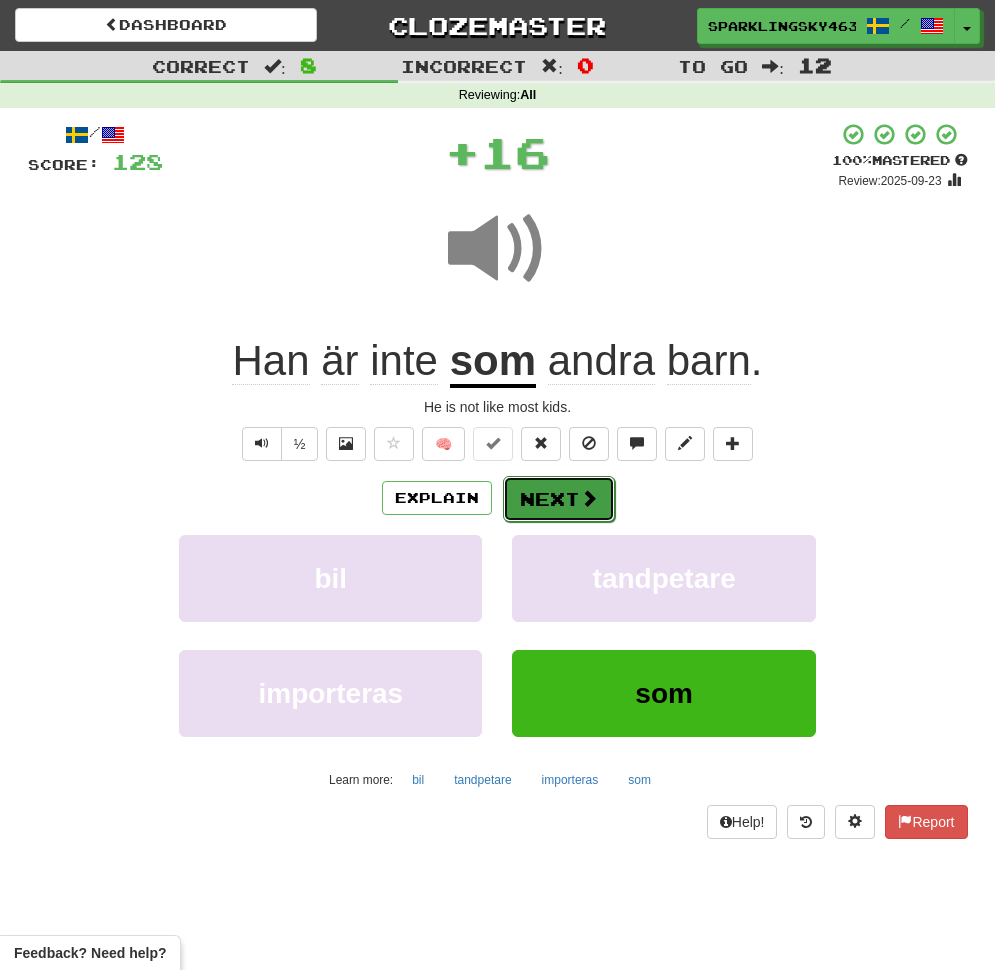 click on "Next" at bounding box center (559, 499) 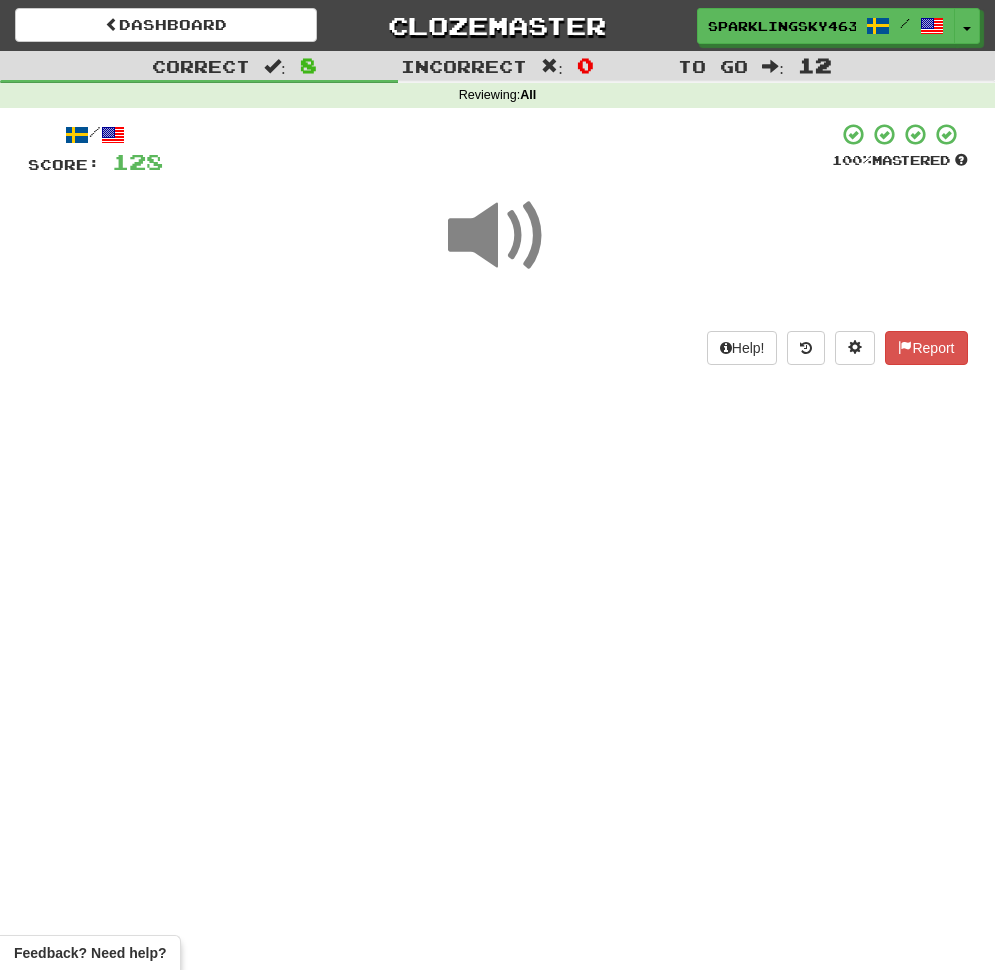 click at bounding box center [498, 236] 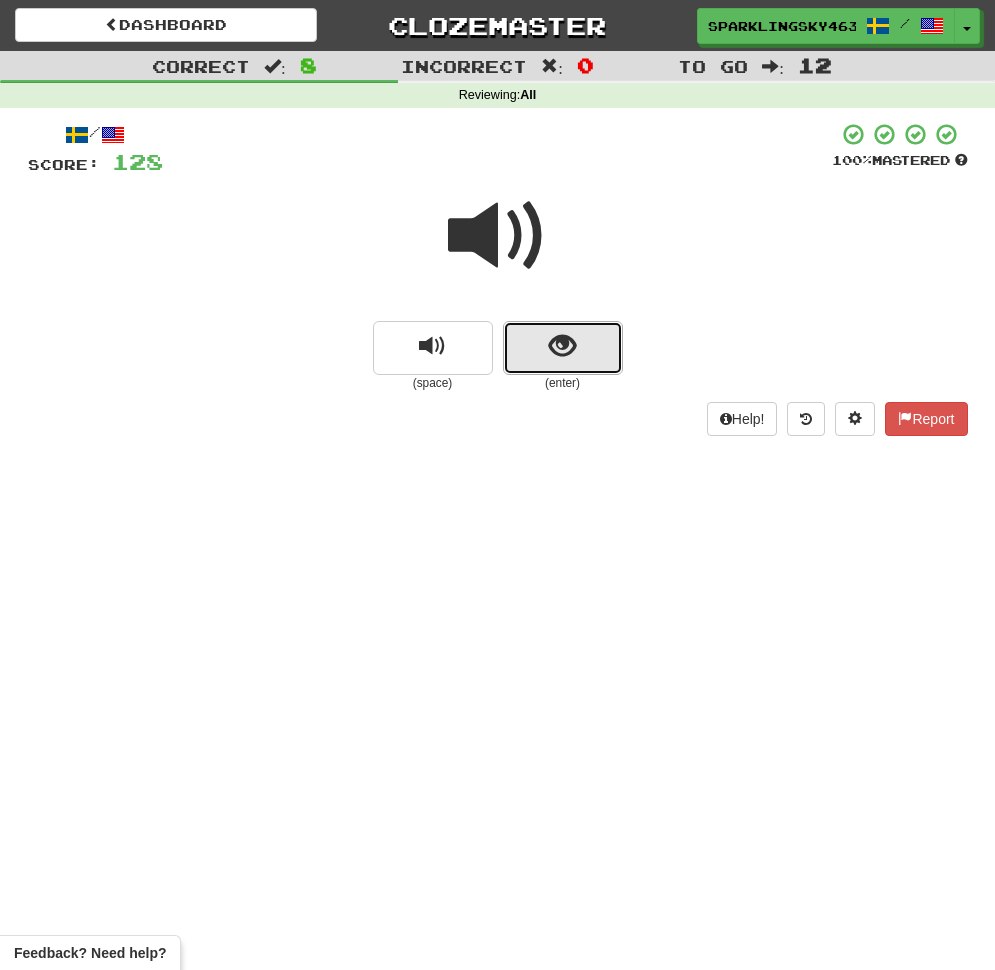 click at bounding box center [563, 348] 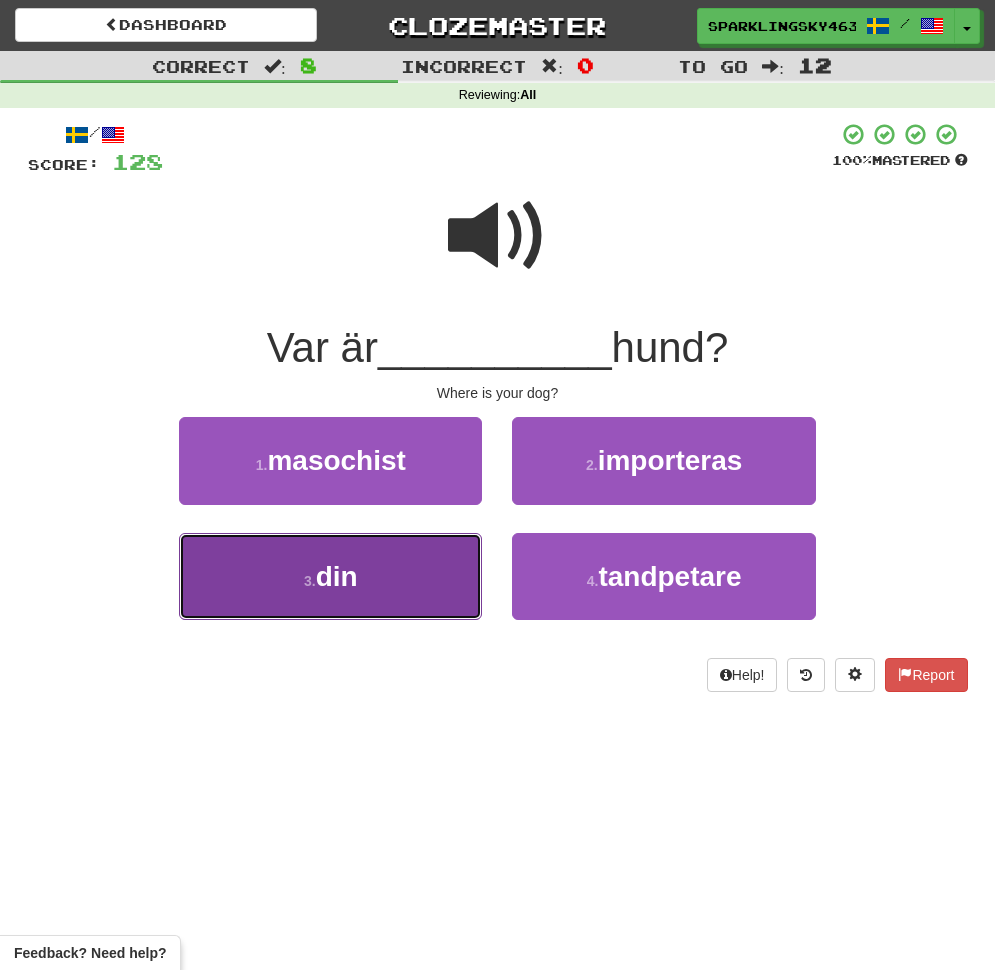 click on "3 .  din" at bounding box center [330, 576] 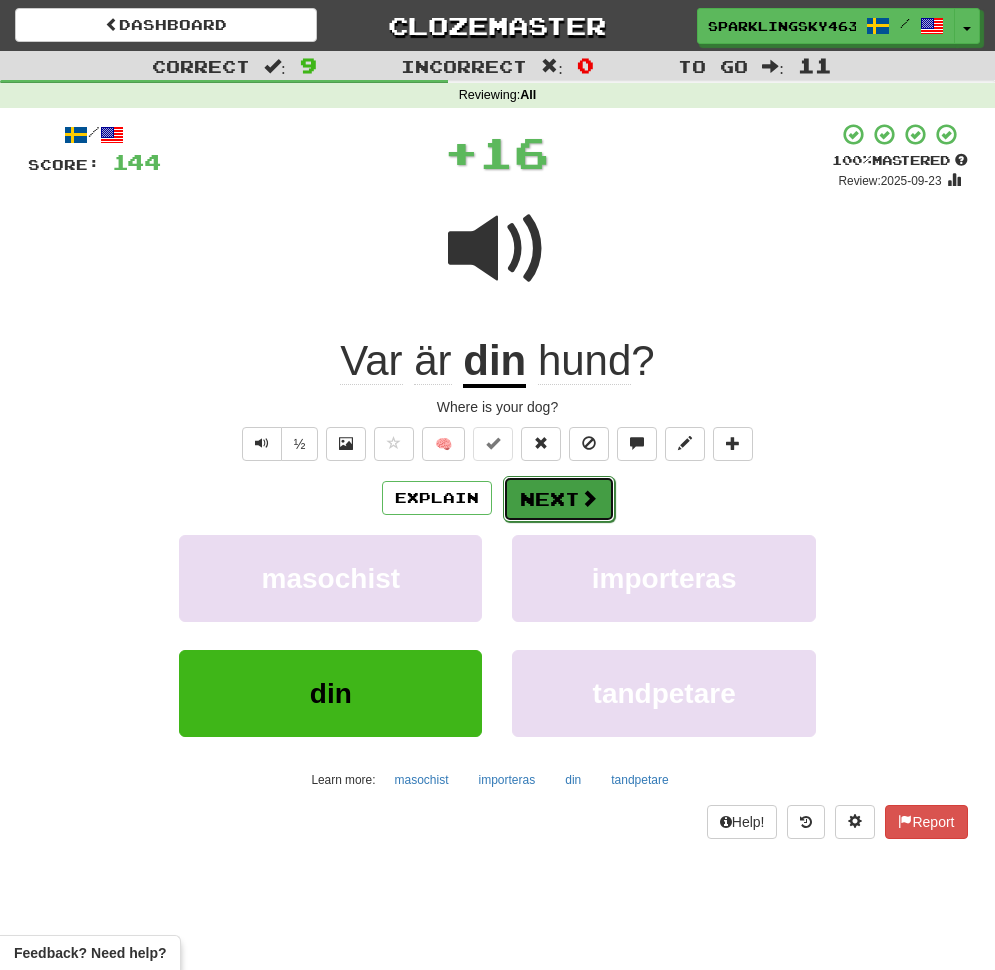 click at bounding box center (589, 498) 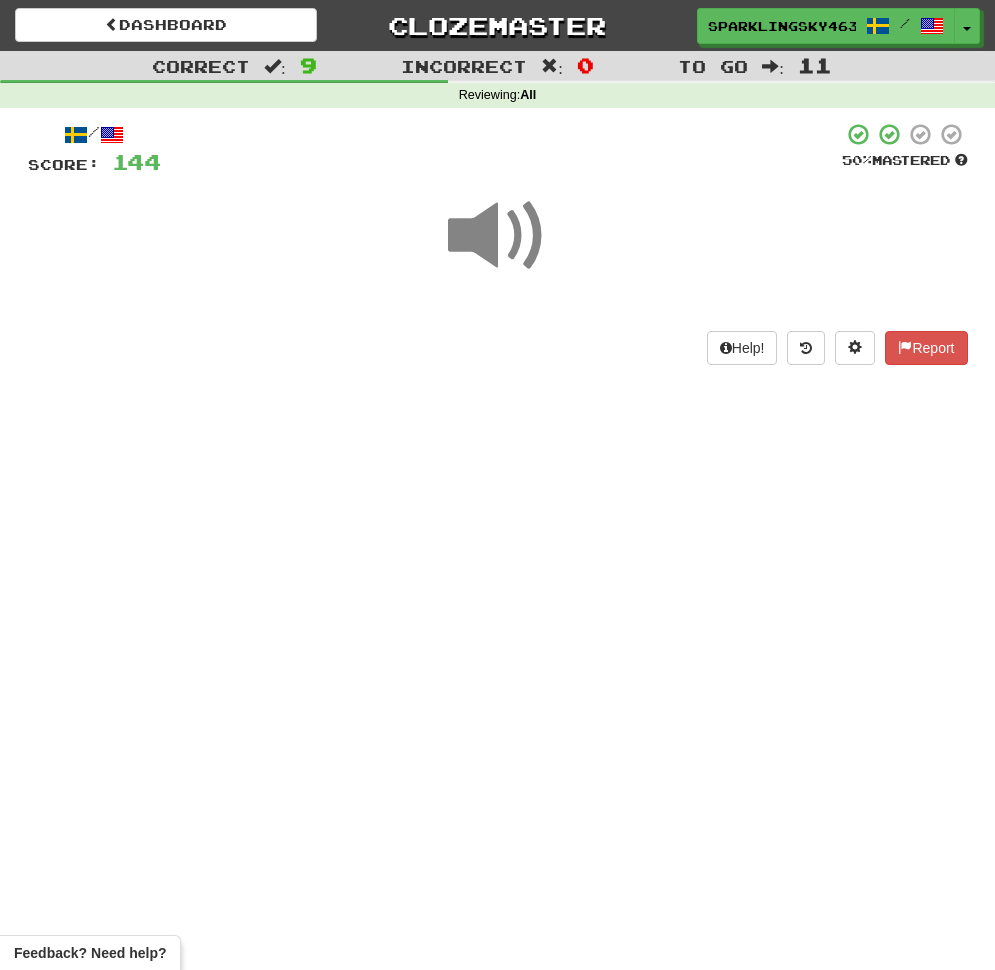 click at bounding box center (498, 236) 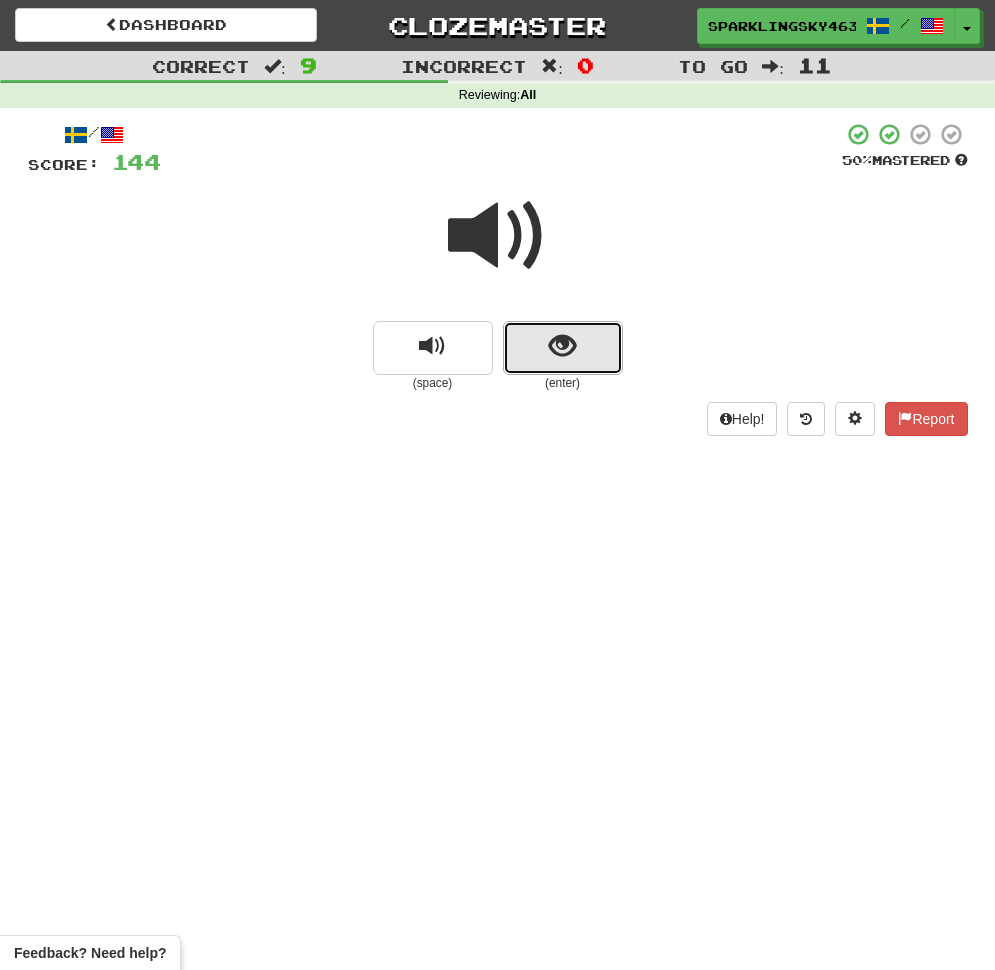 click at bounding box center [562, 346] 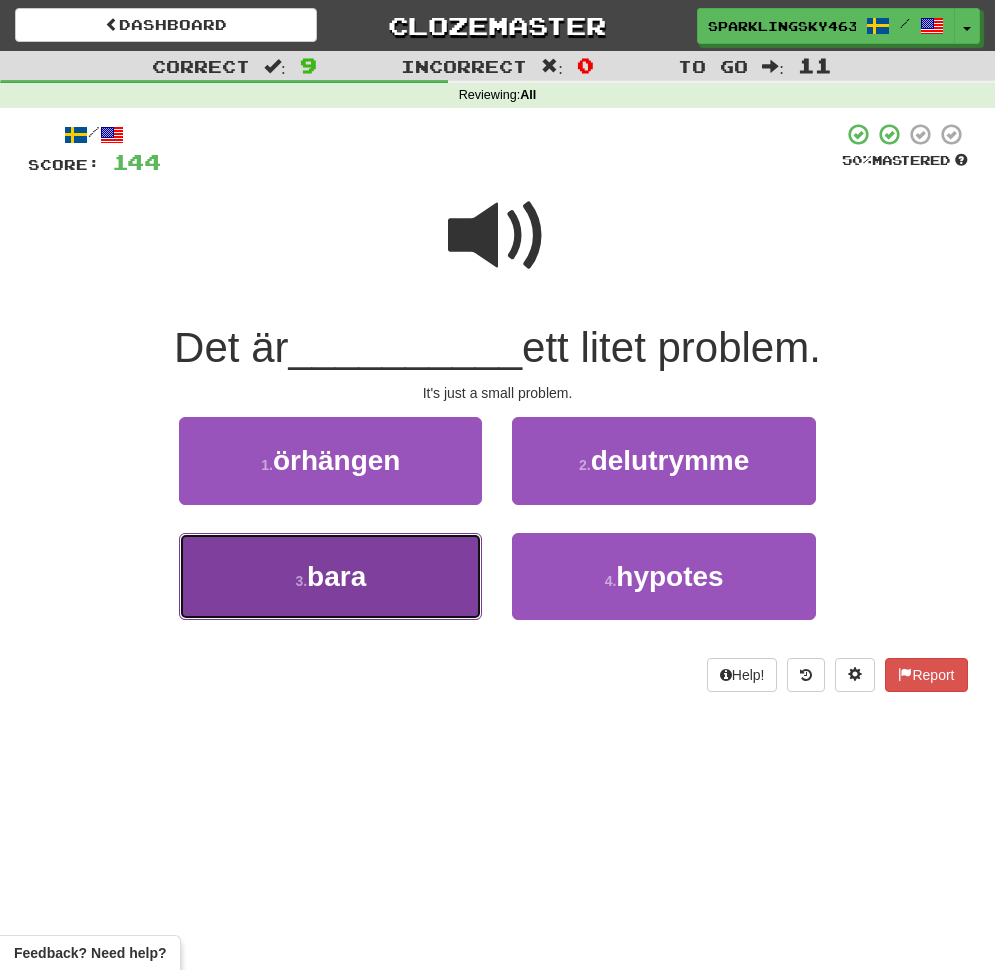click on "3 .  bara" at bounding box center [330, 576] 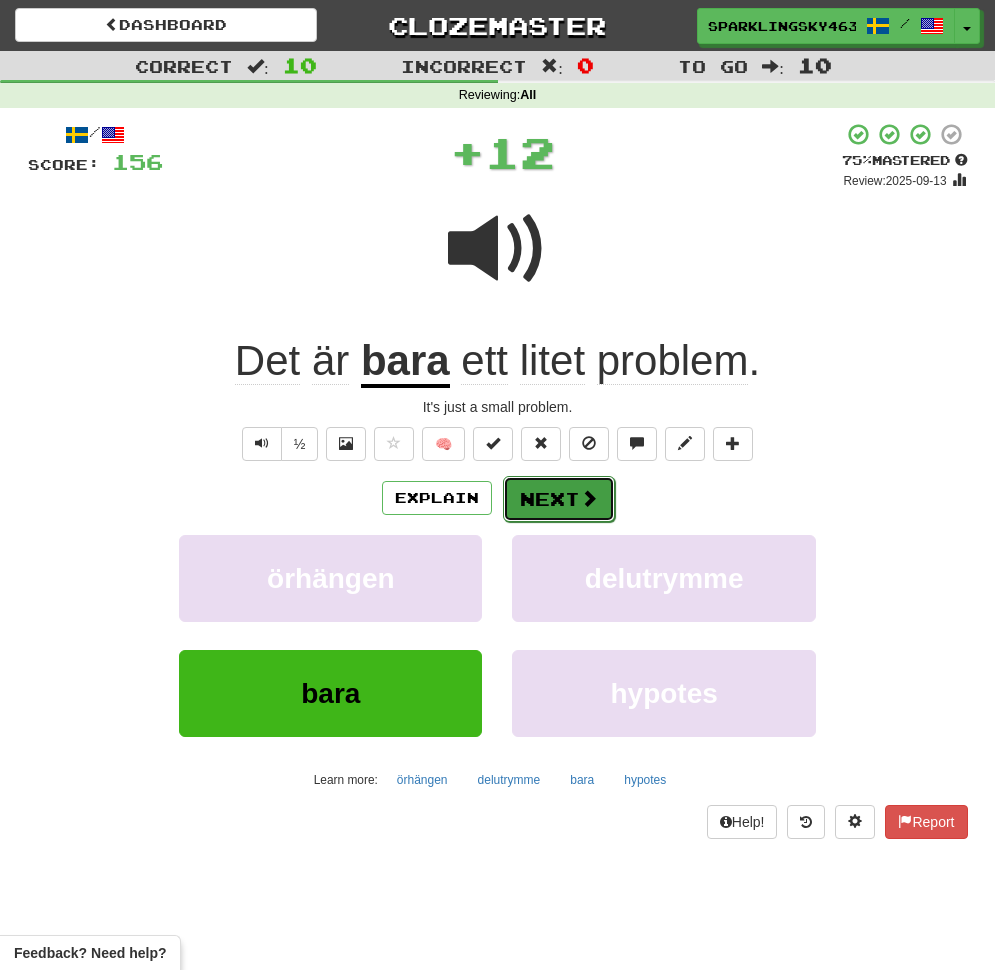 click on "Next" at bounding box center [559, 499] 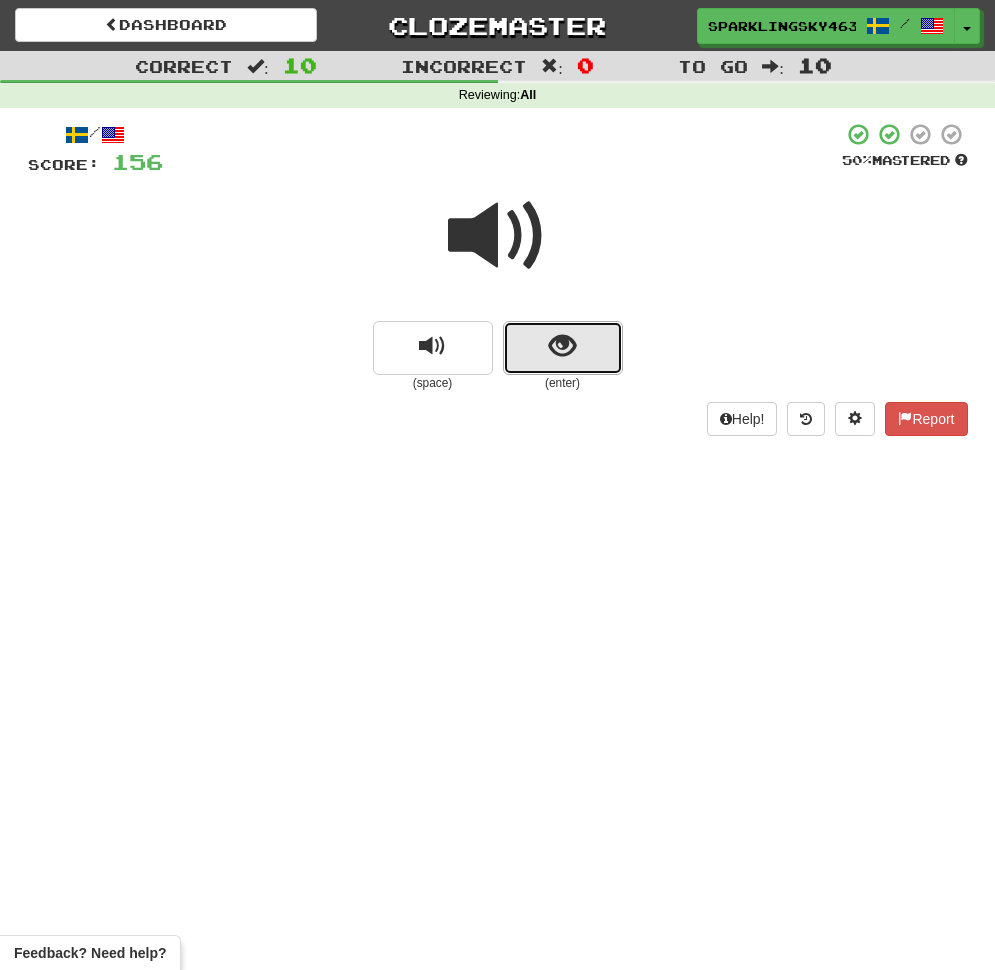 click at bounding box center [563, 348] 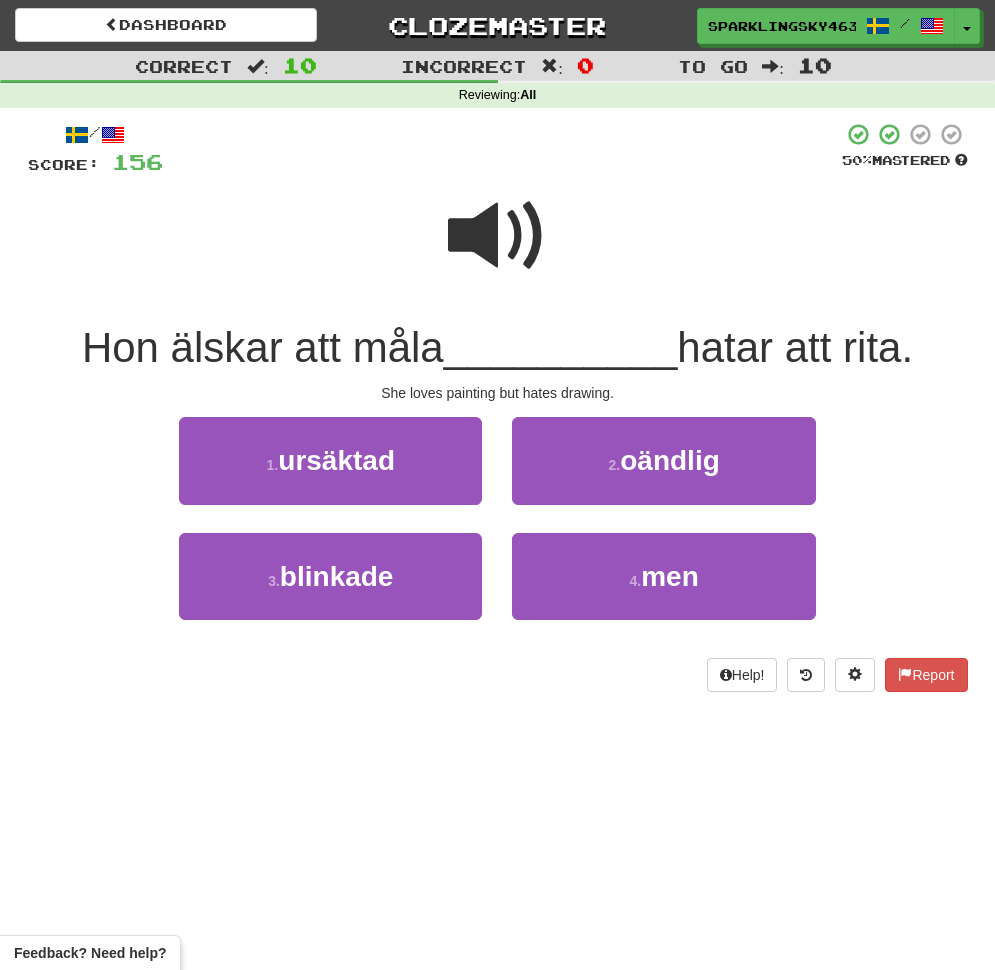 click at bounding box center [498, 236] 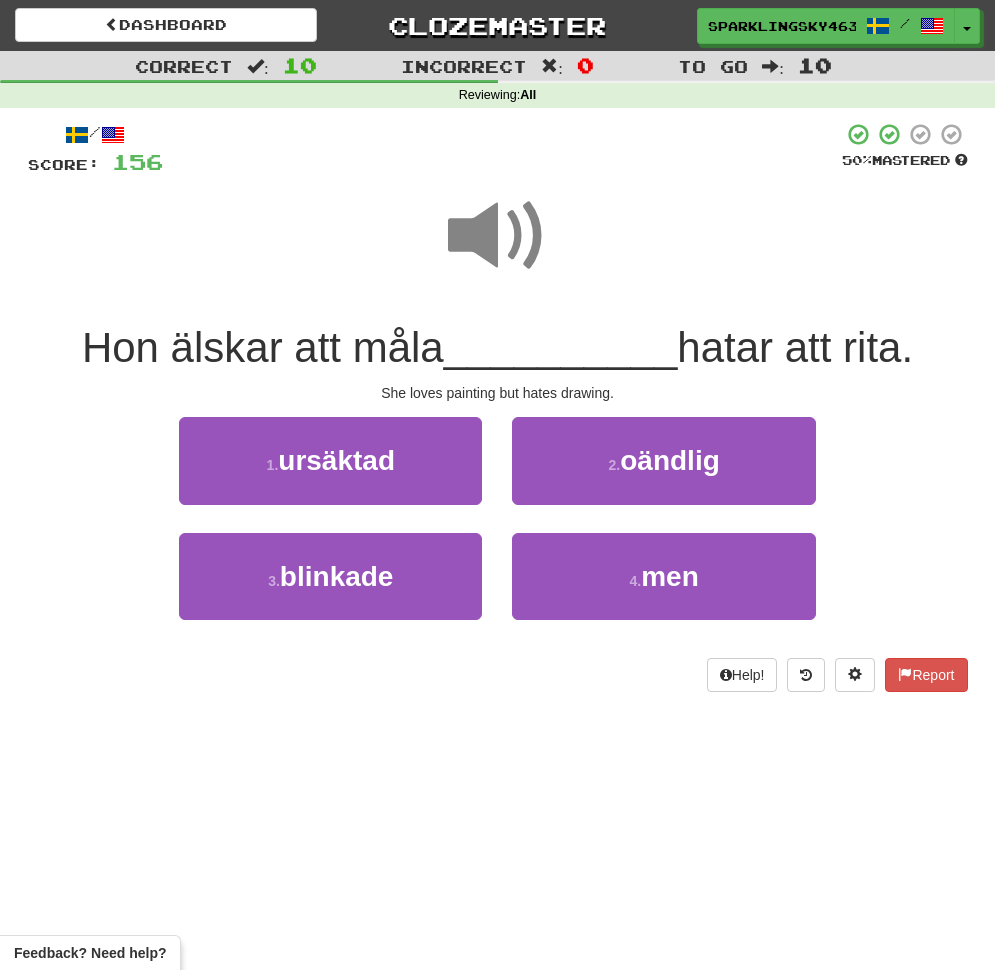 click at bounding box center [498, 236] 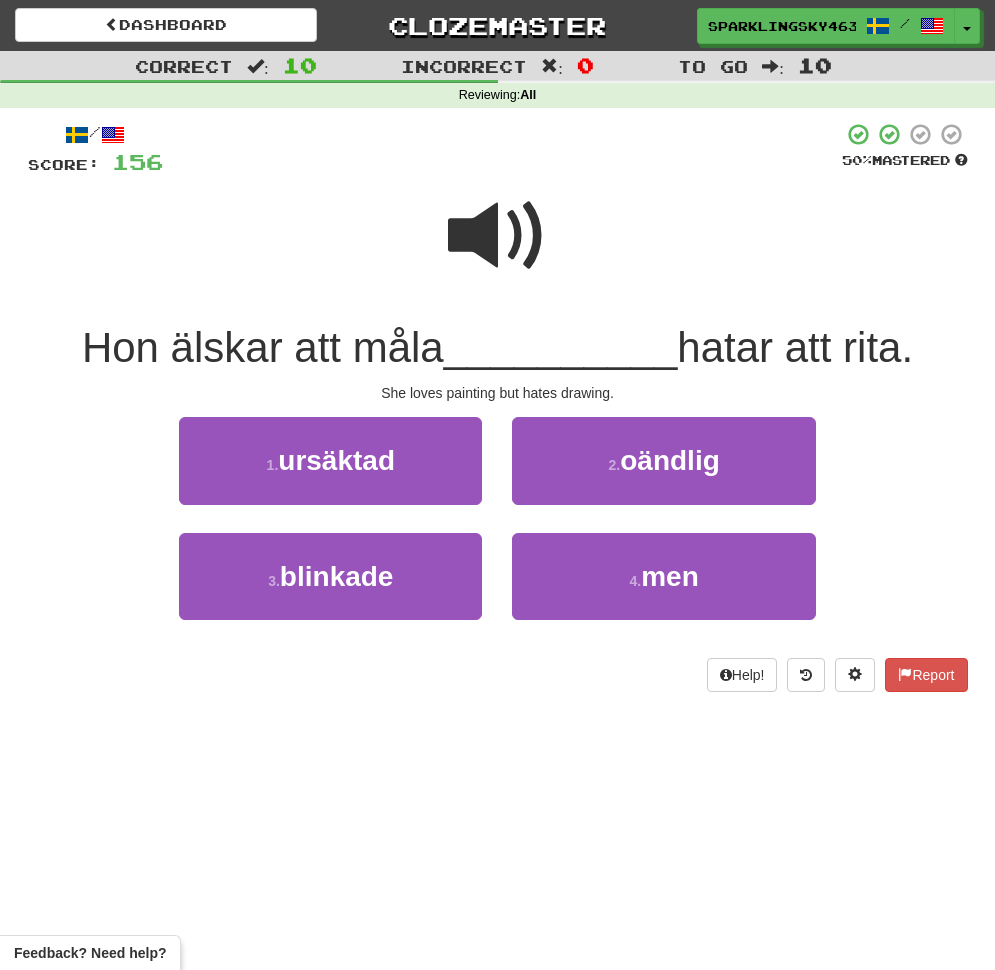 click at bounding box center [498, 236] 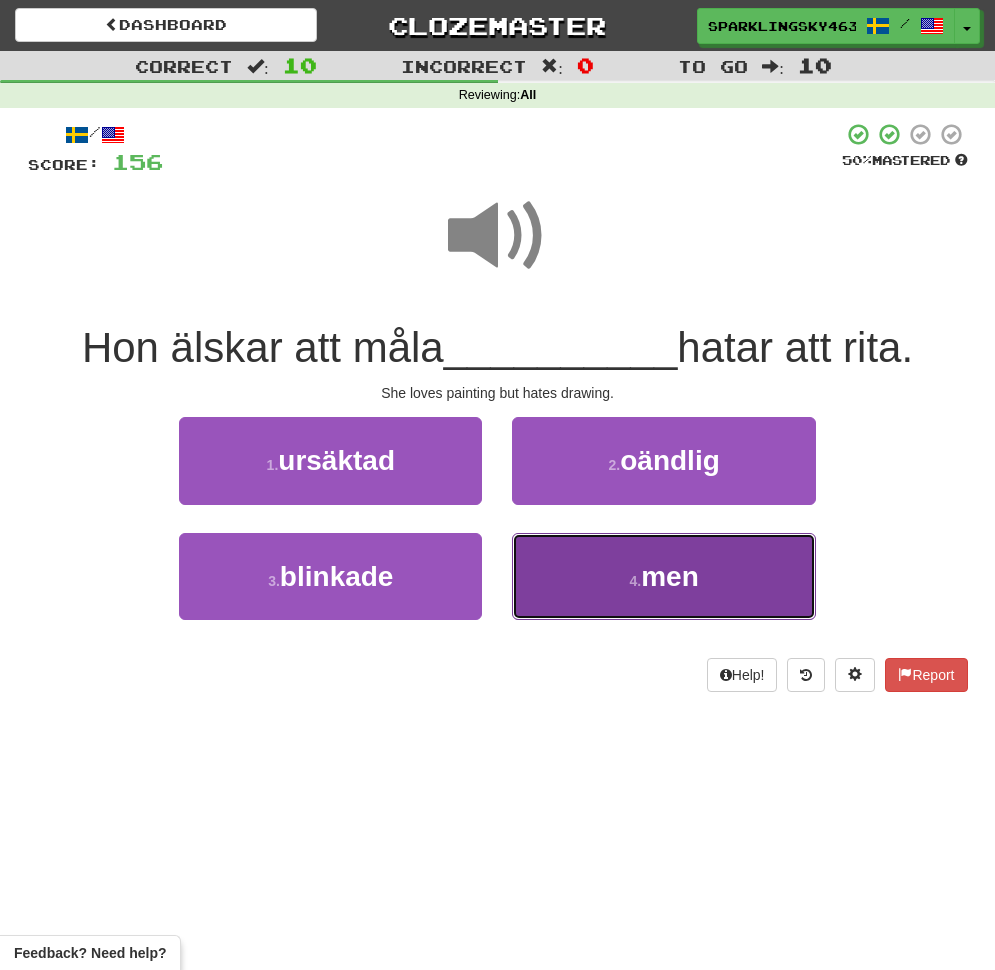 click on "4 .  men" at bounding box center [663, 576] 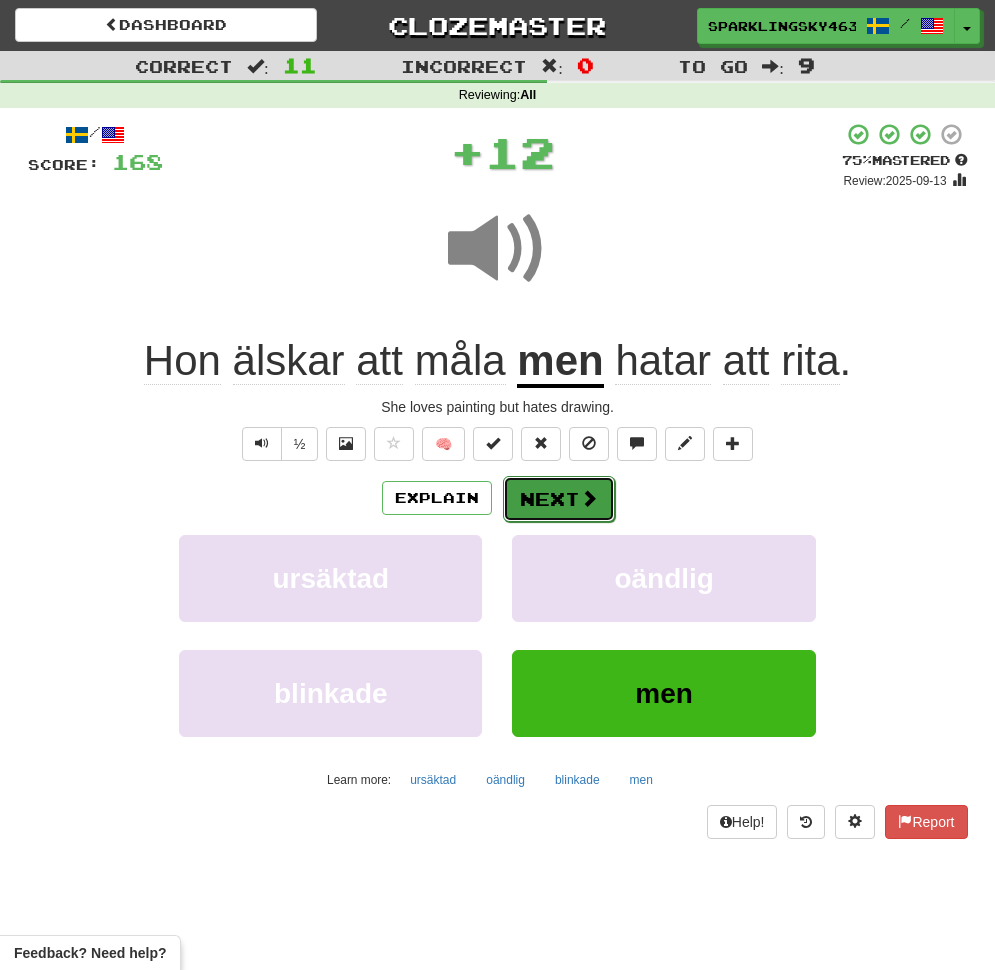 click on "Next" at bounding box center [559, 499] 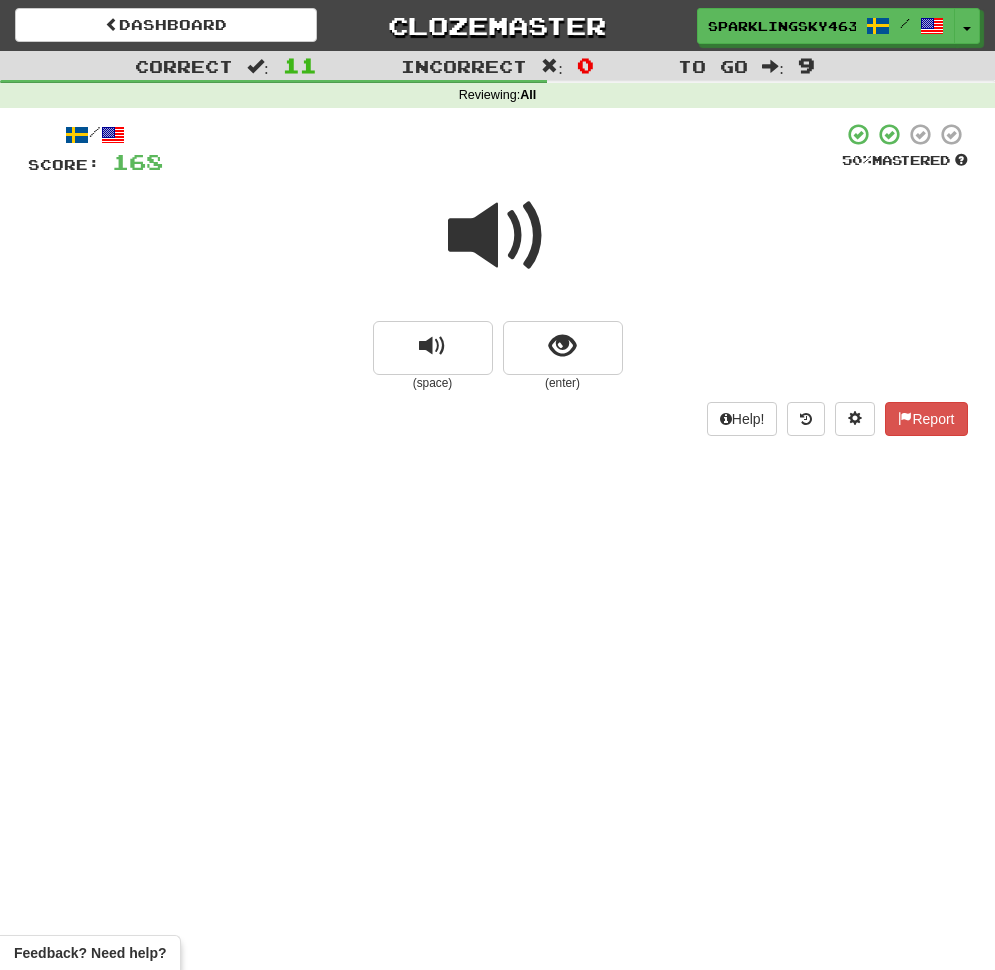 click at bounding box center (498, 236) 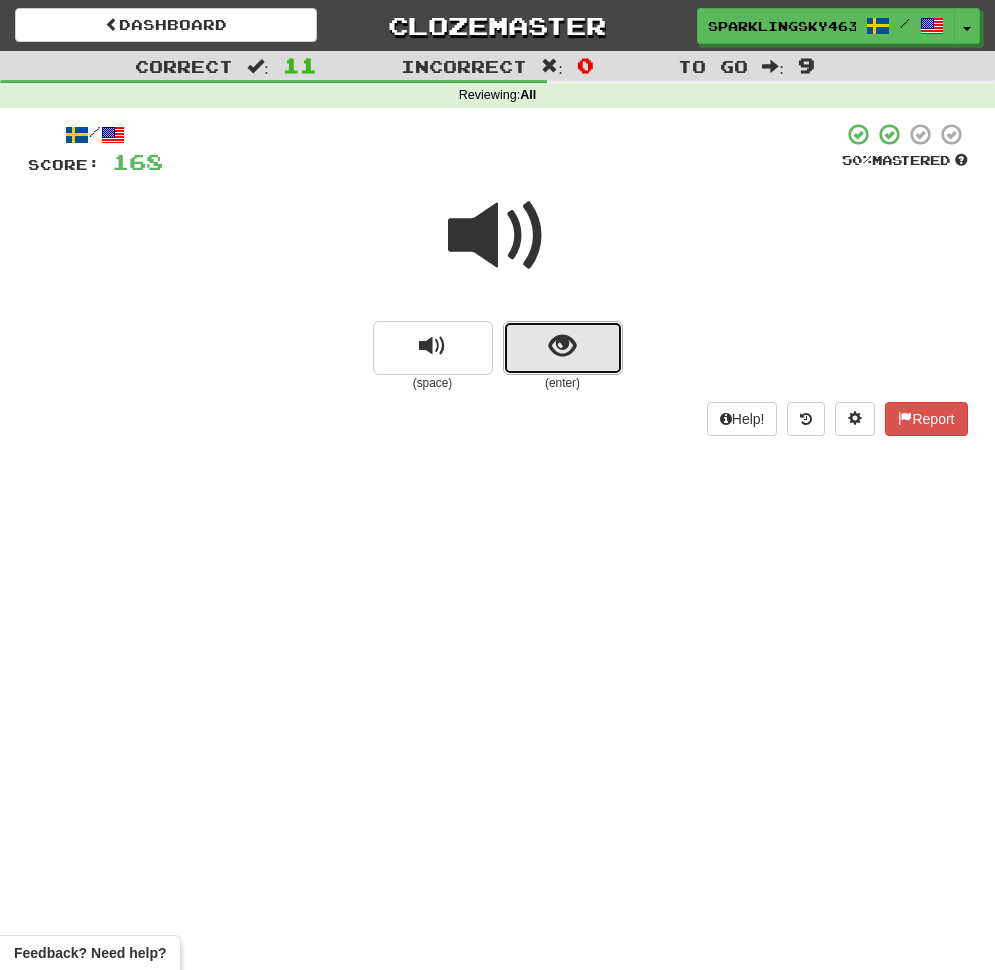 click at bounding box center (562, 346) 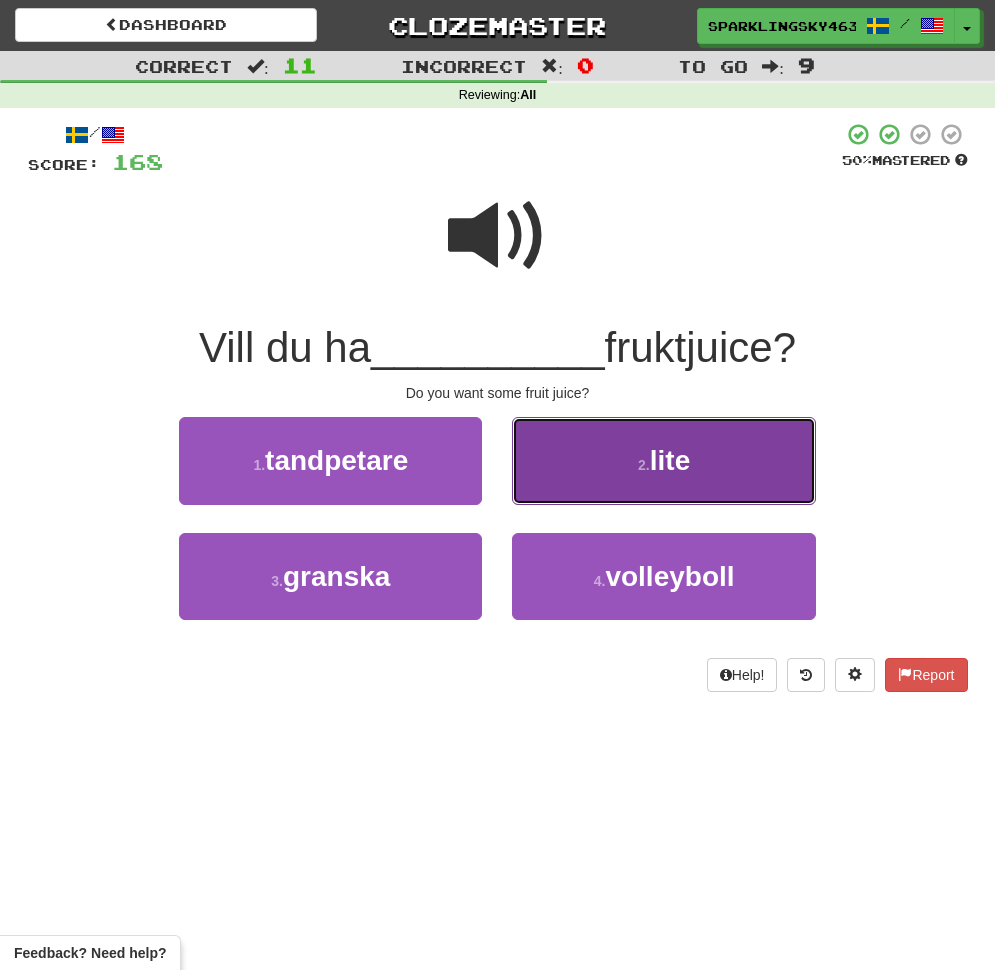 click on "2 .  lite" at bounding box center (663, 460) 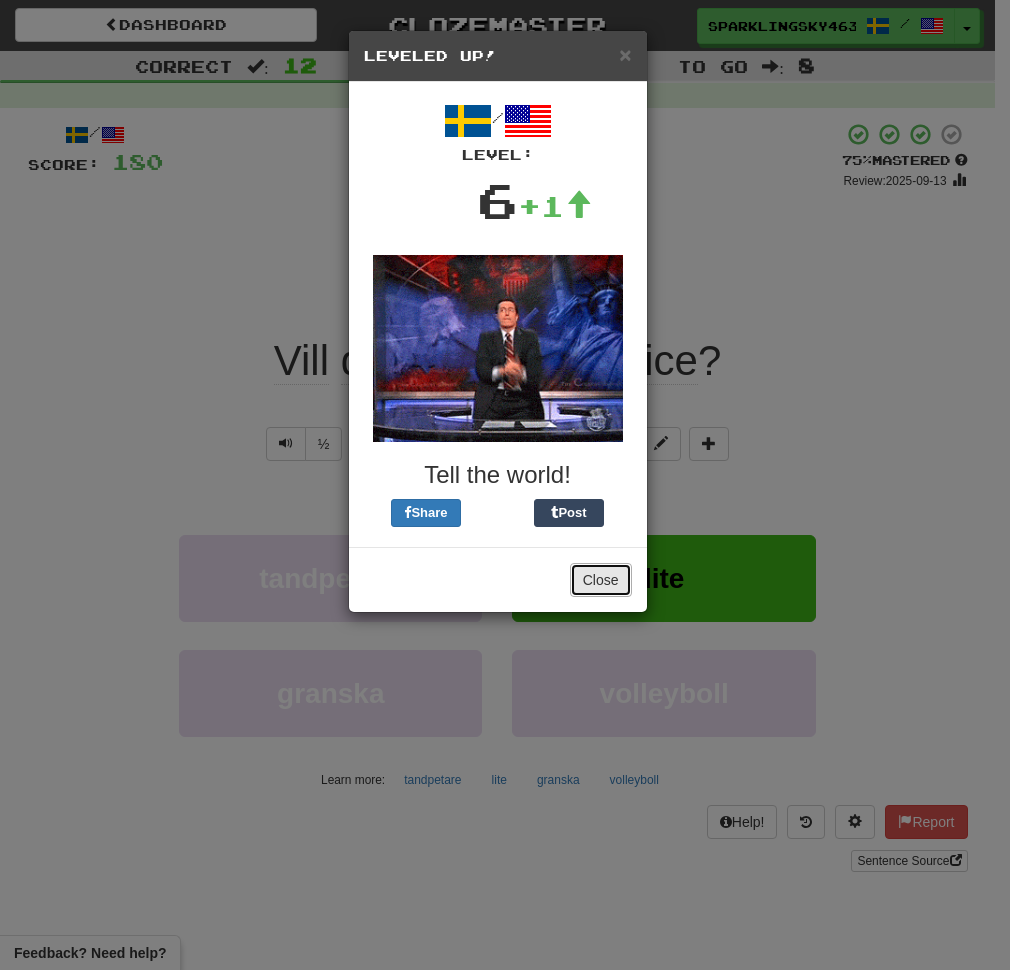 click on "Close" at bounding box center (601, 580) 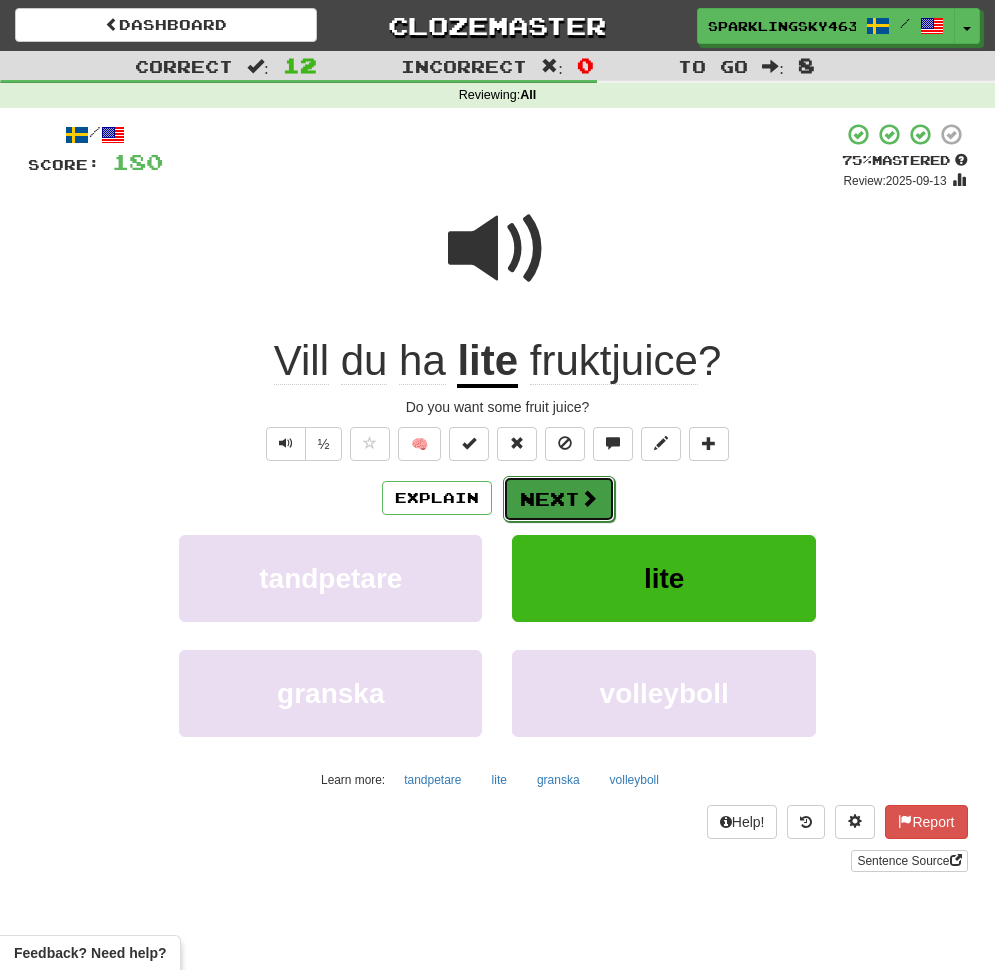 click on "Next" at bounding box center (559, 499) 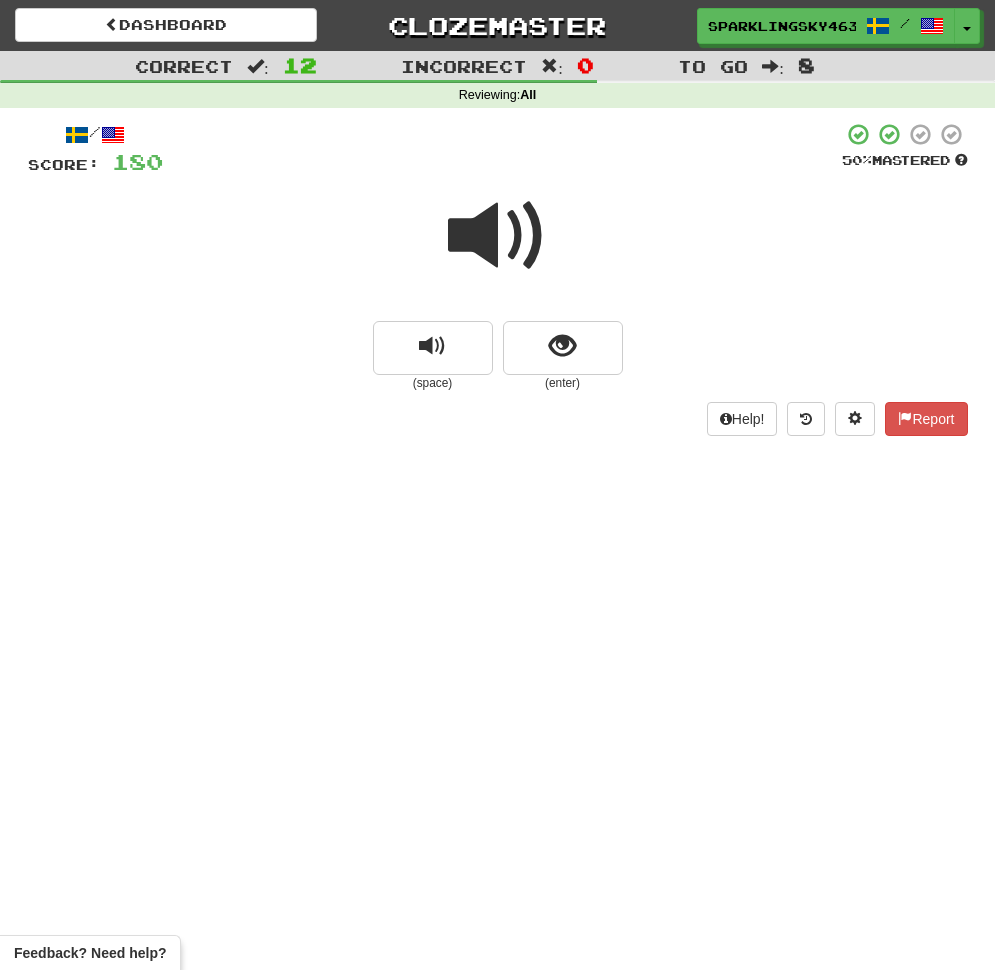 click at bounding box center (498, 236) 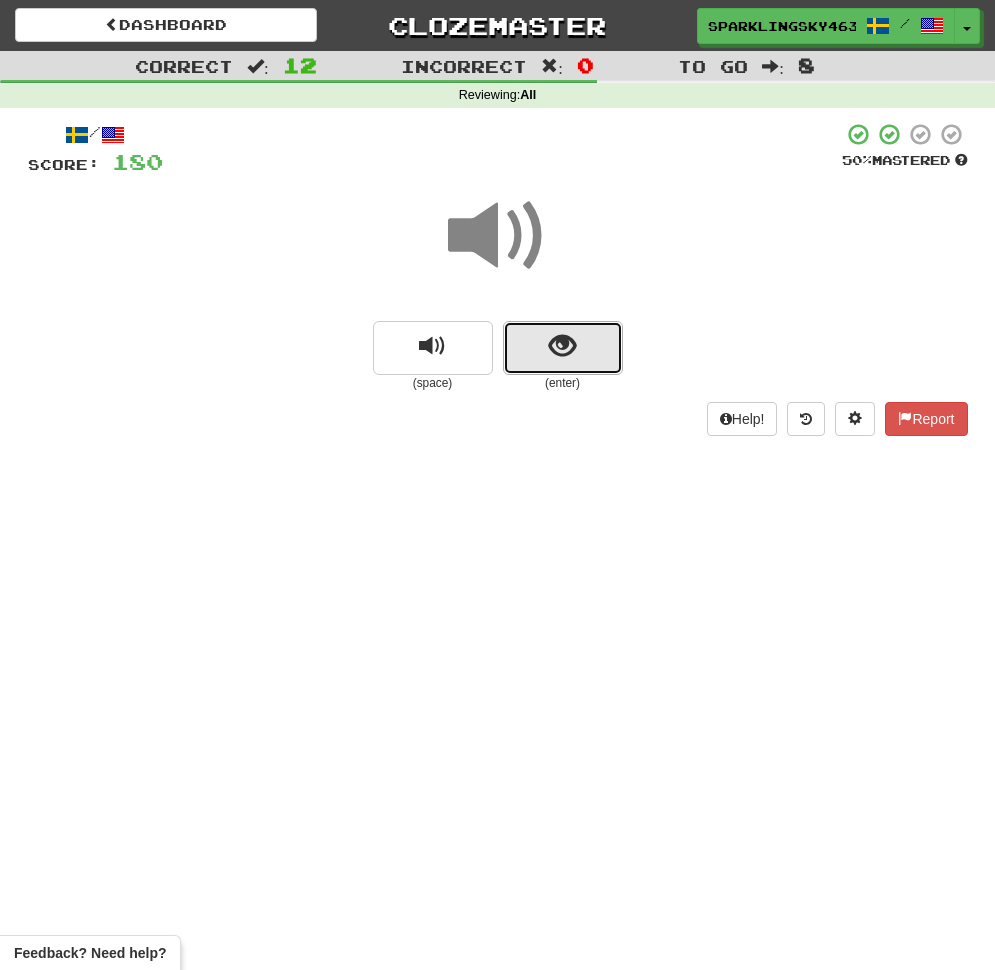 click at bounding box center [562, 346] 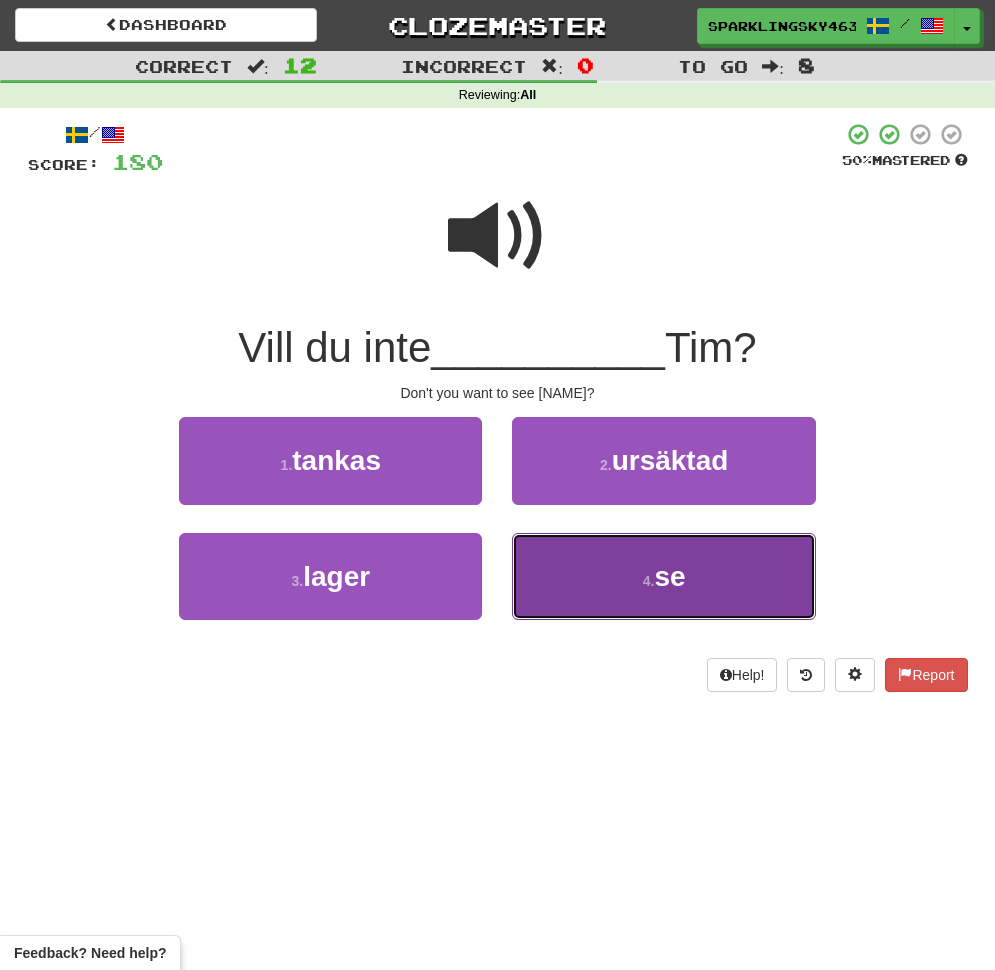 click on "4 .  se" at bounding box center (663, 576) 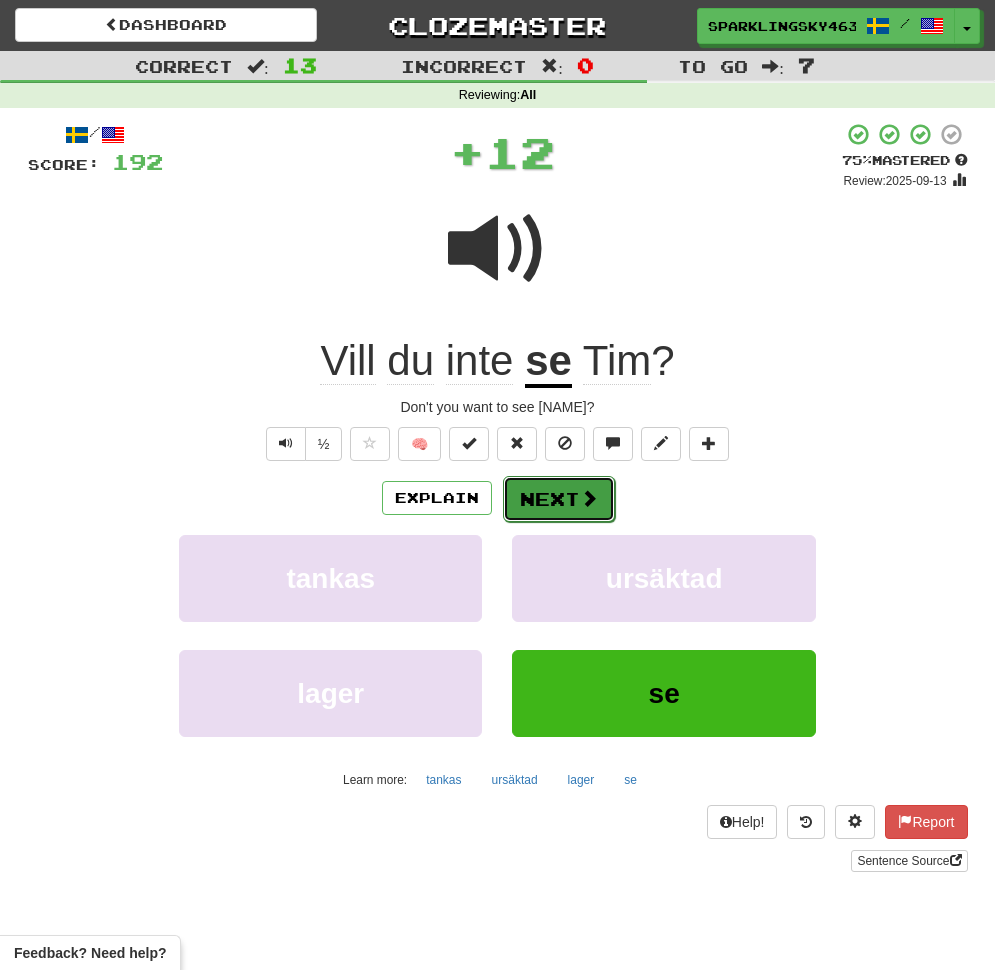 click on "Next" at bounding box center [559, 499] 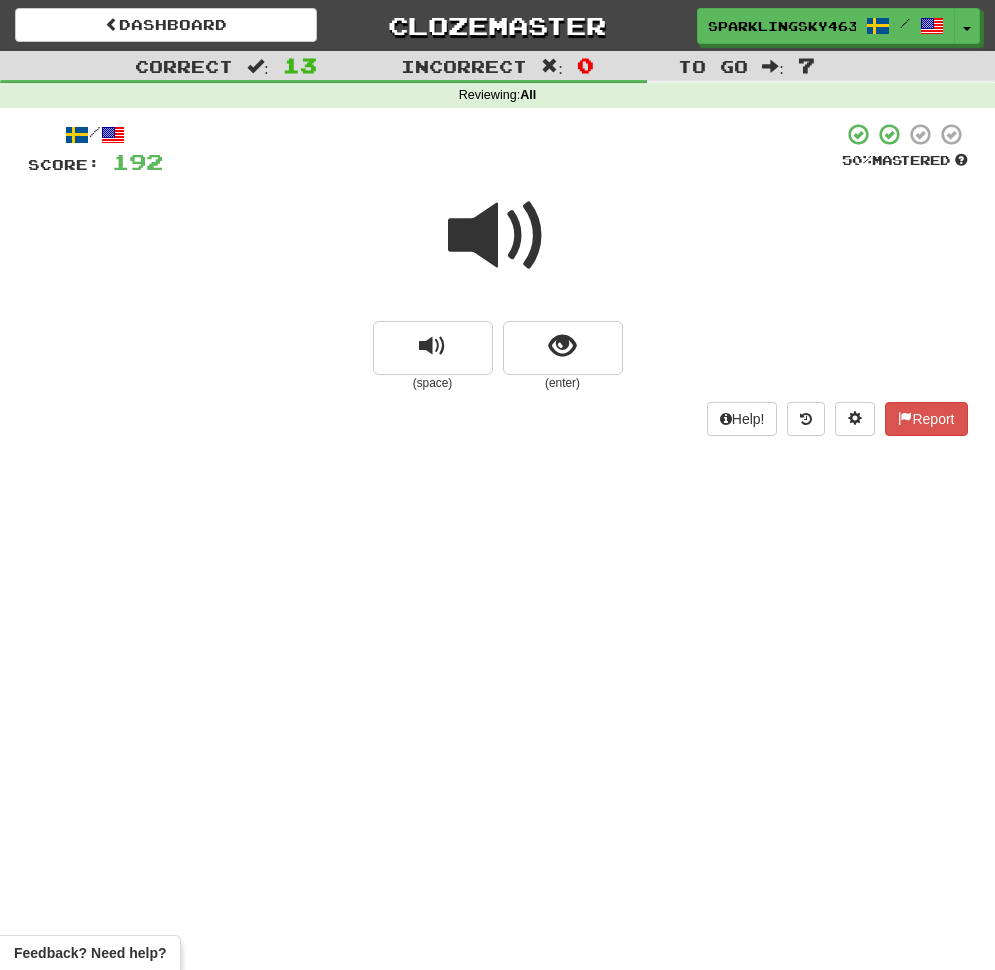 click at bounding box center [498, 236] 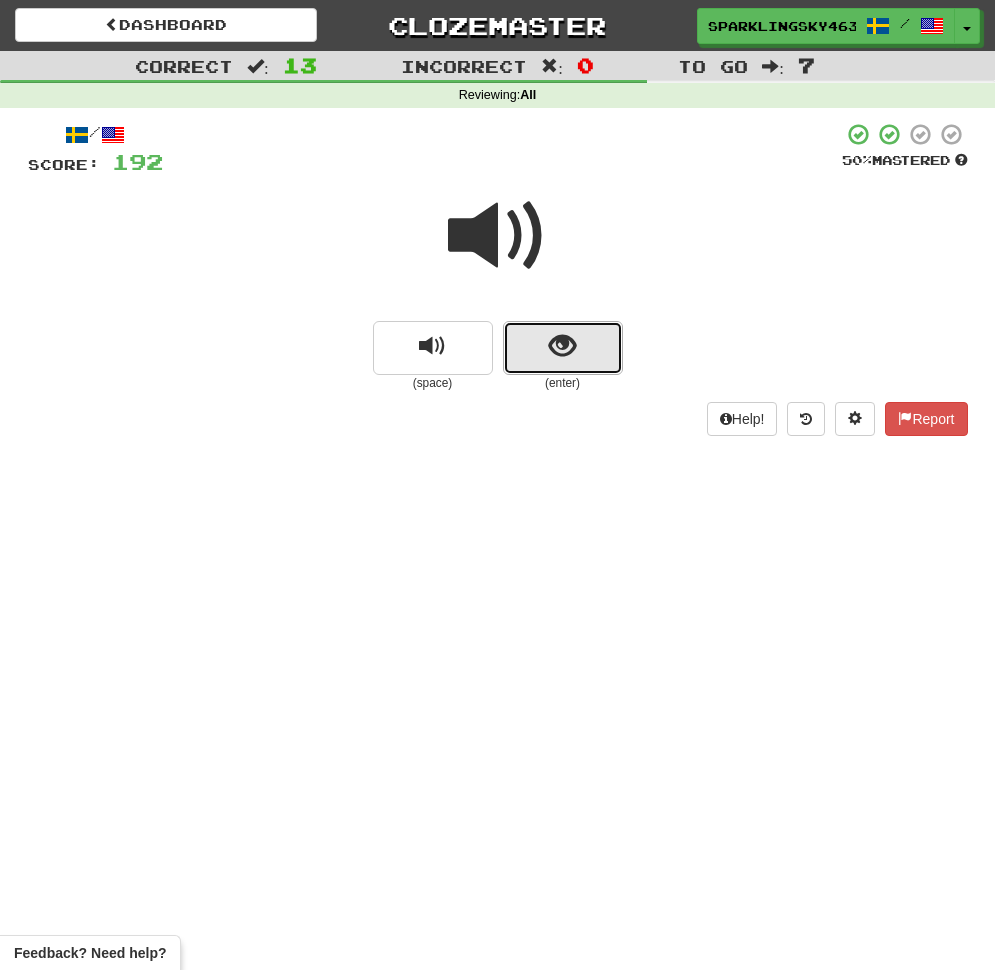 click at bounding box center [563, 348] 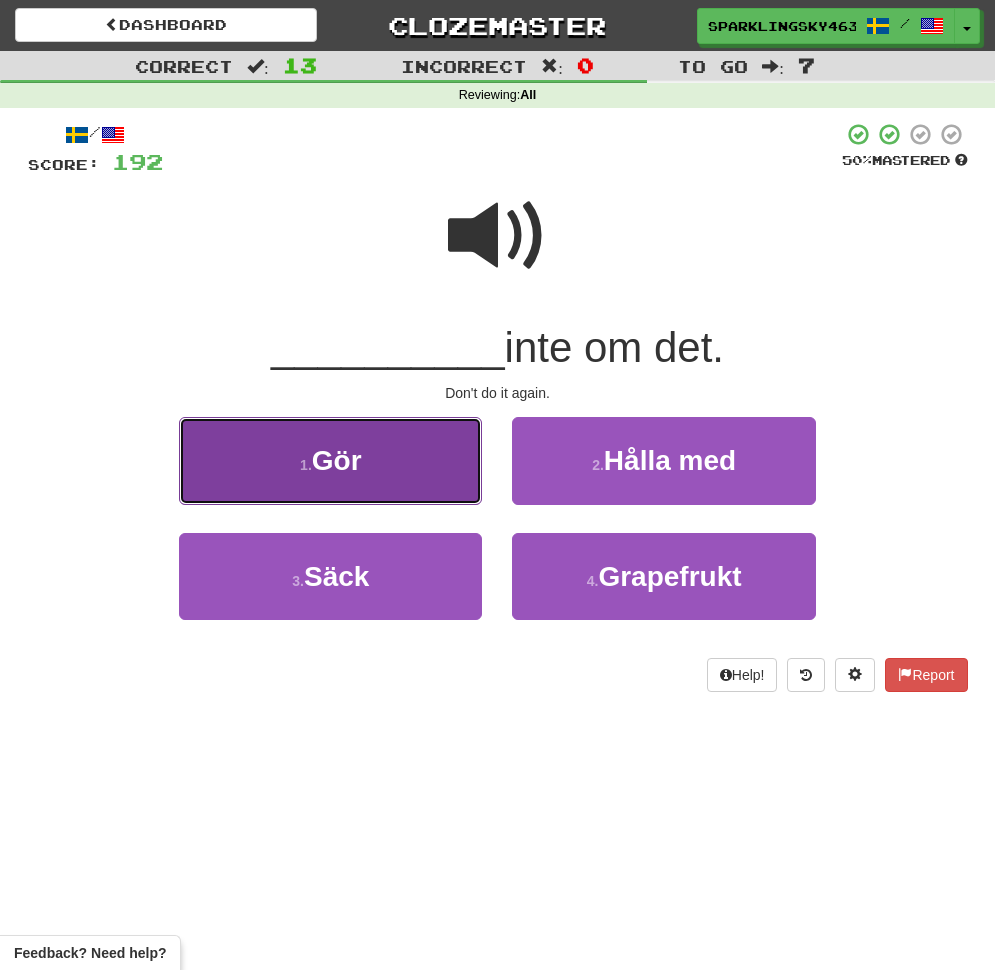 click on "1 .  Gör" at bounding box center (330, 460) 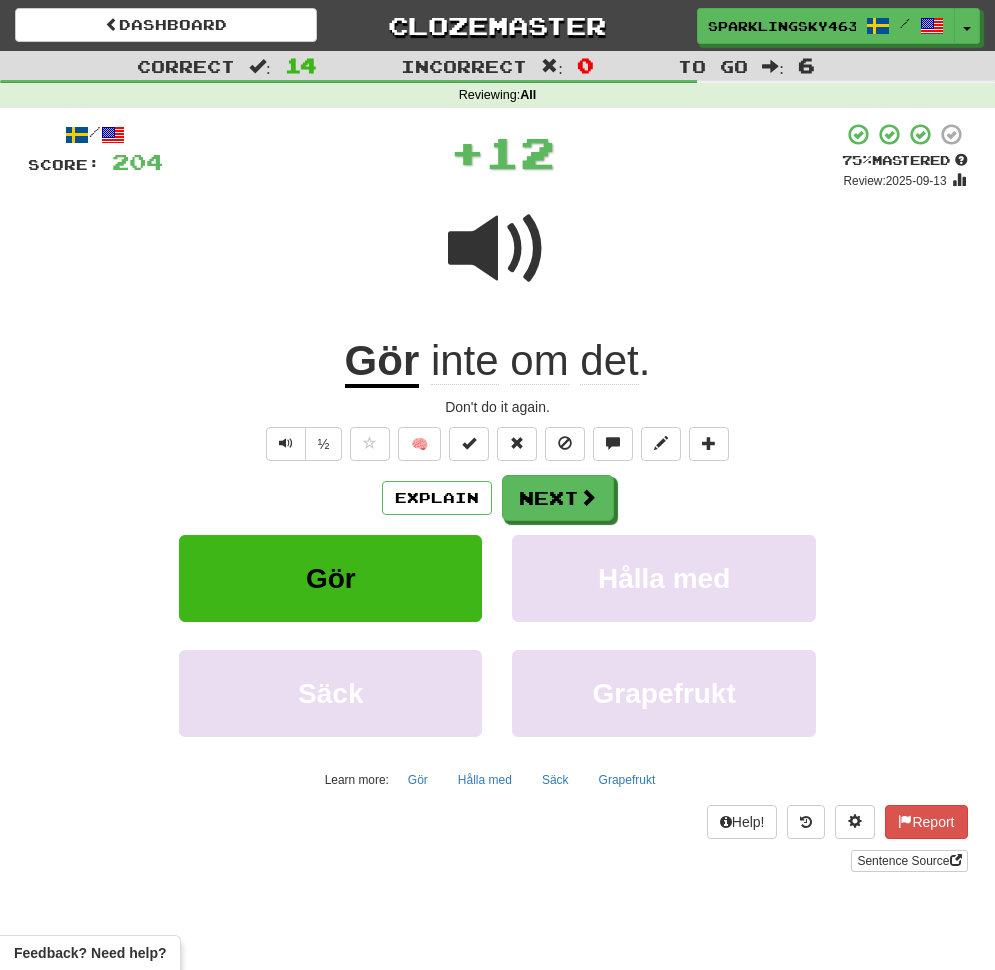click at bounding box center [498, 249] 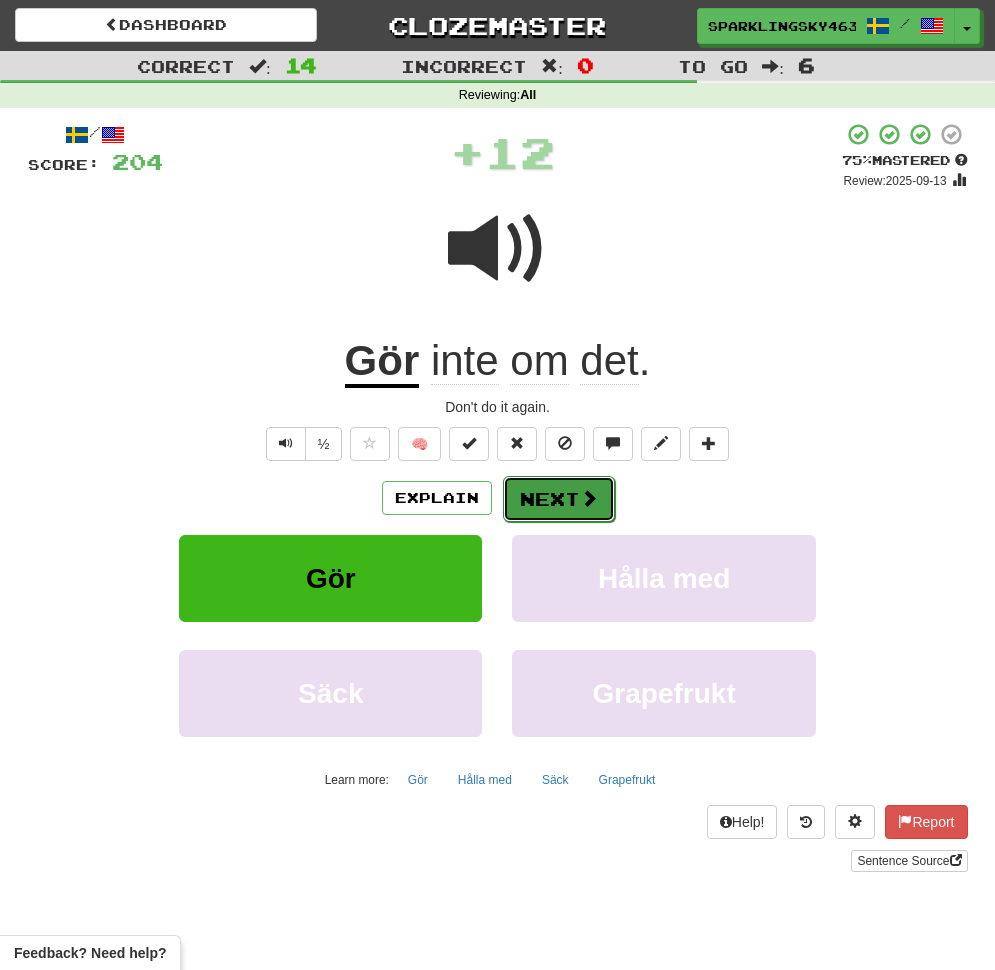 click on "Next" at bounding box center [559, 499] 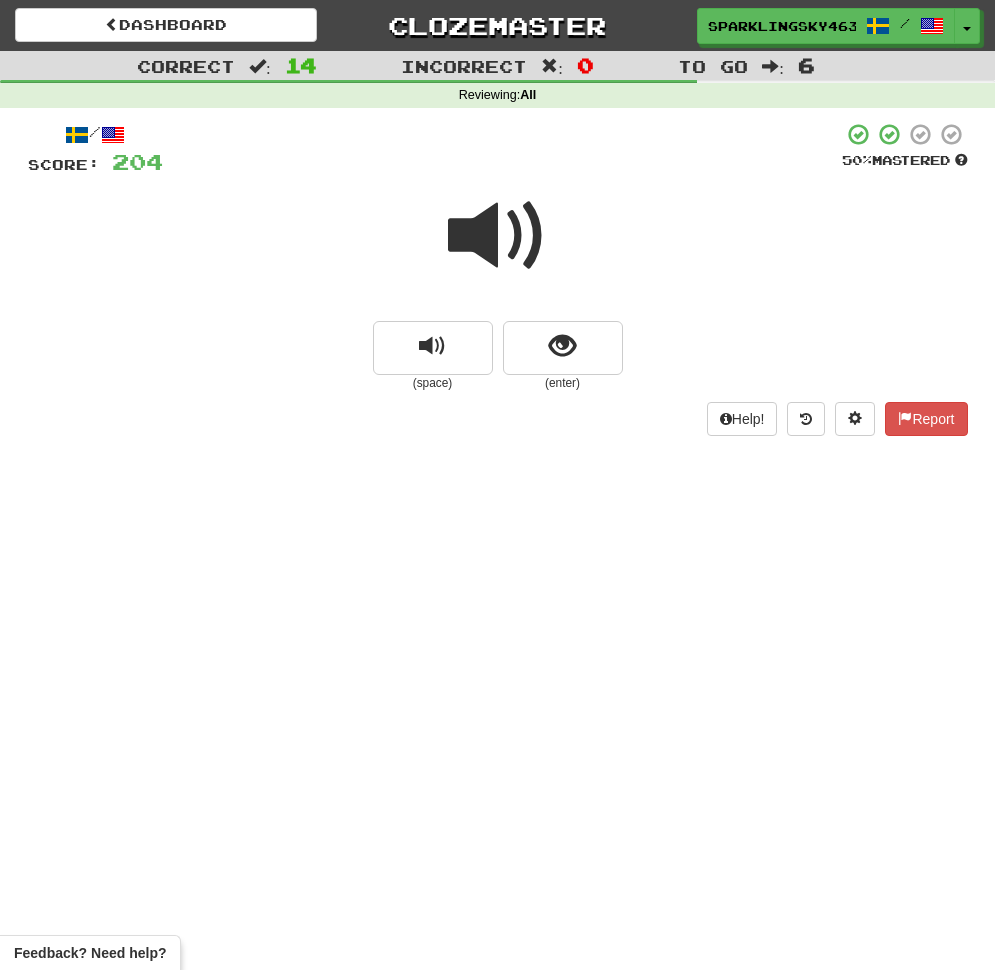 click at bounding box center (498, 236) 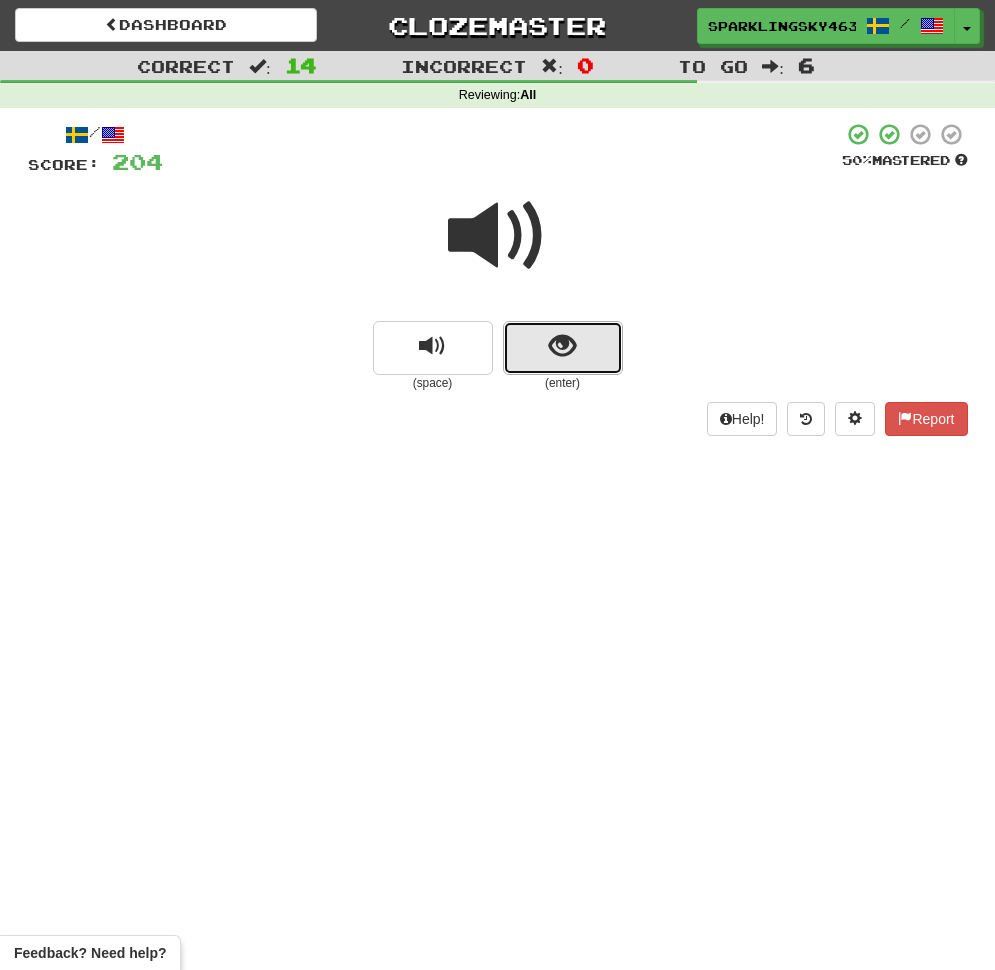 click at bounding box center [562, 346] 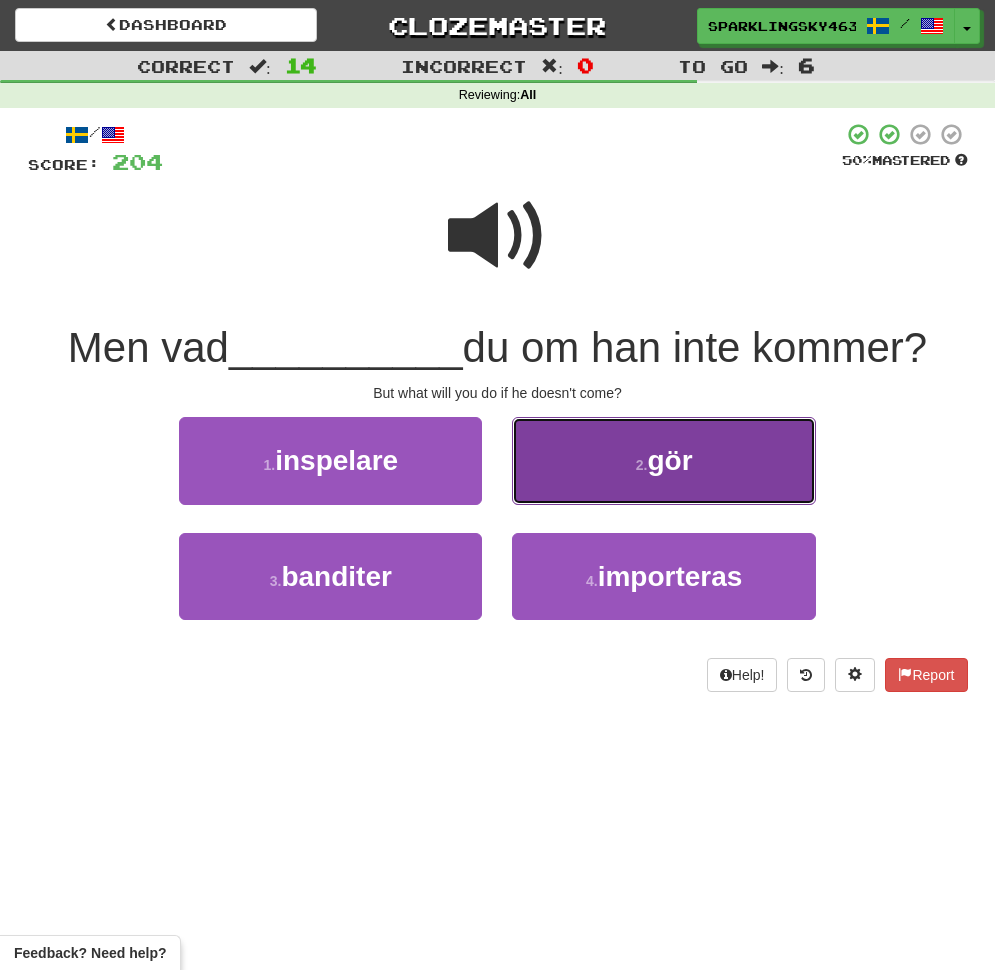 click on "2 .  gör" at bounding box center (663, 460) 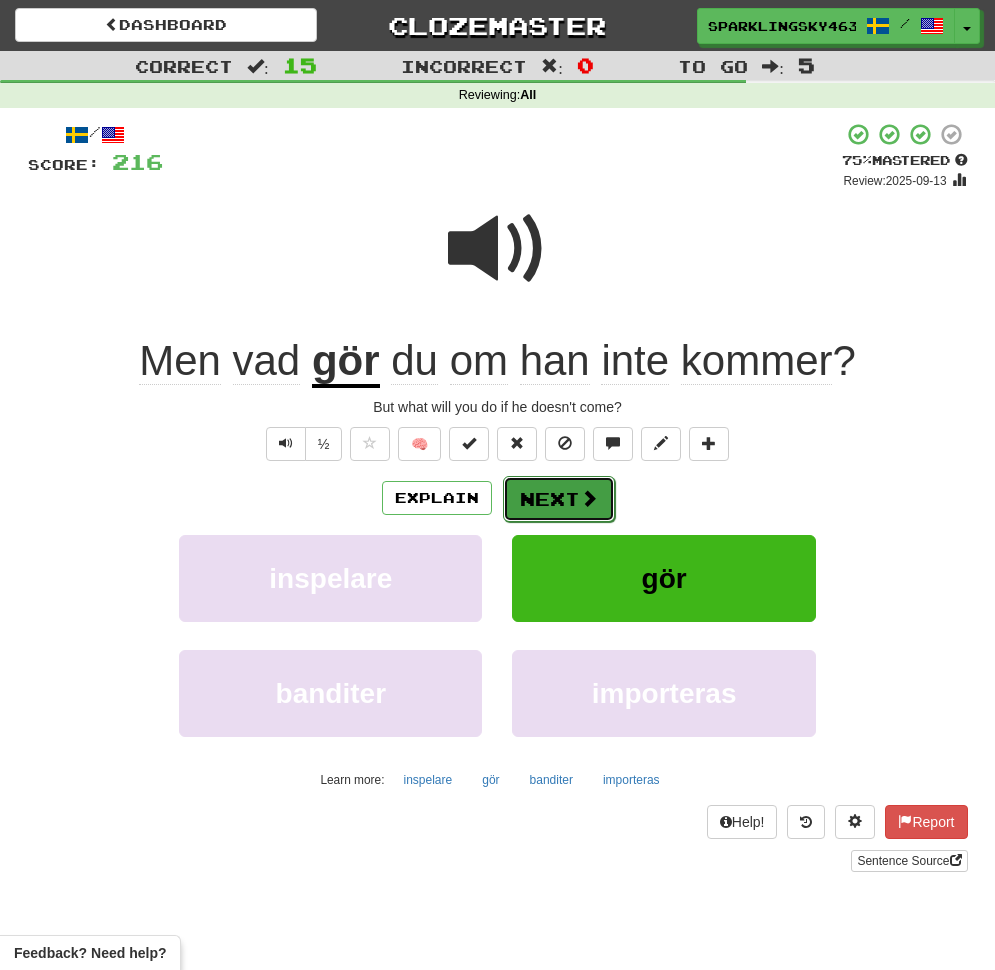 click at bounding box center [589, 498] 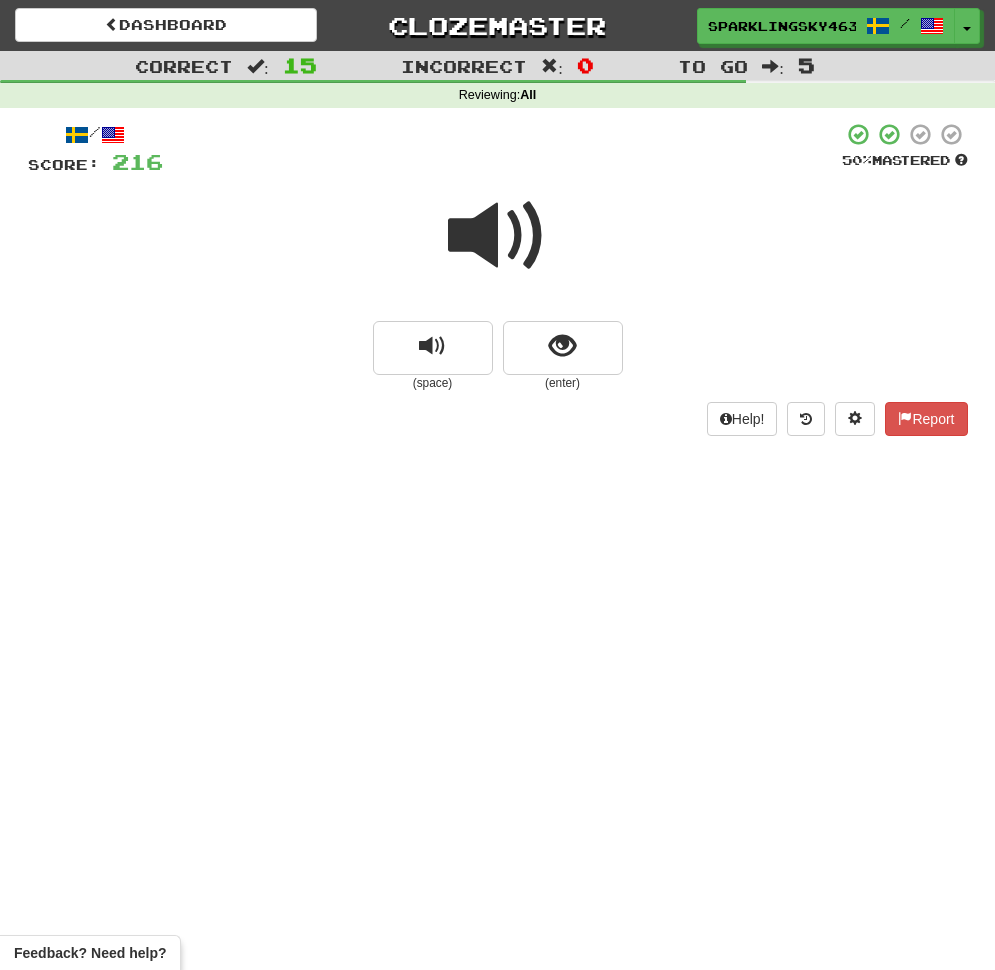 click at bounding box center (498, 236) 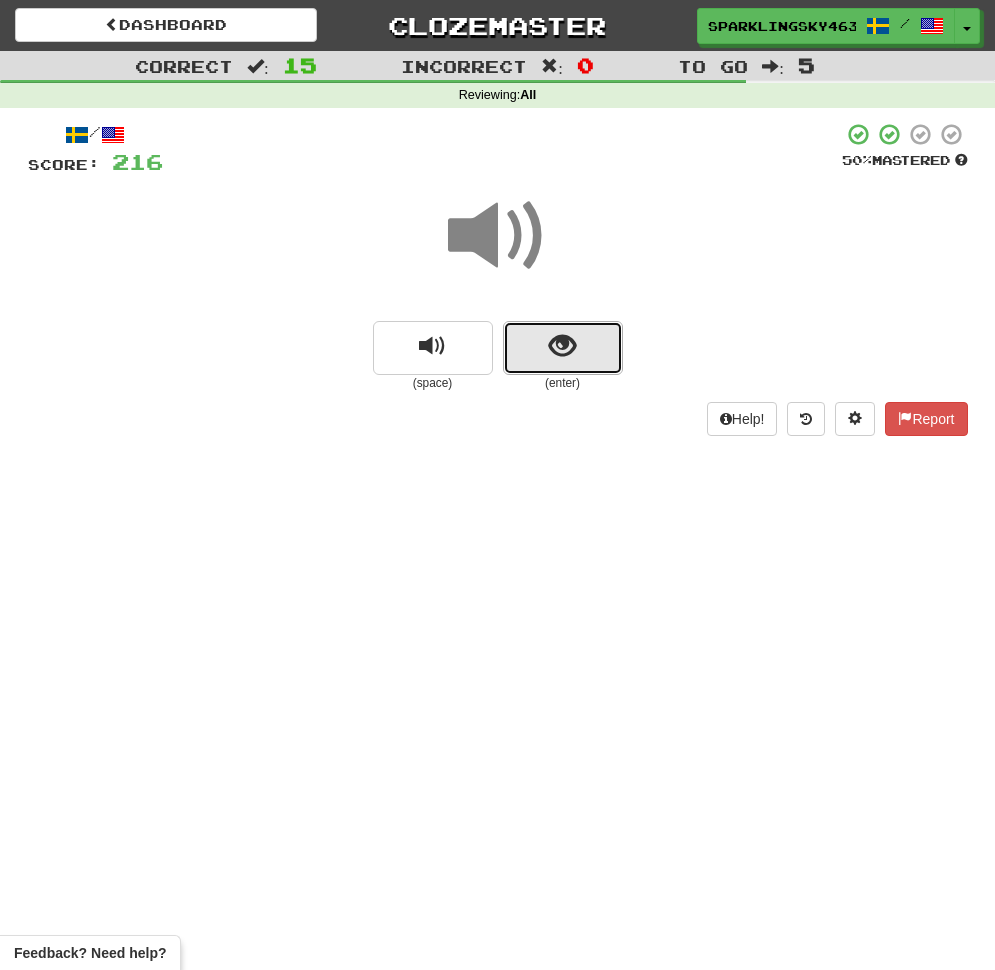 click at bounding box center (562, 346) 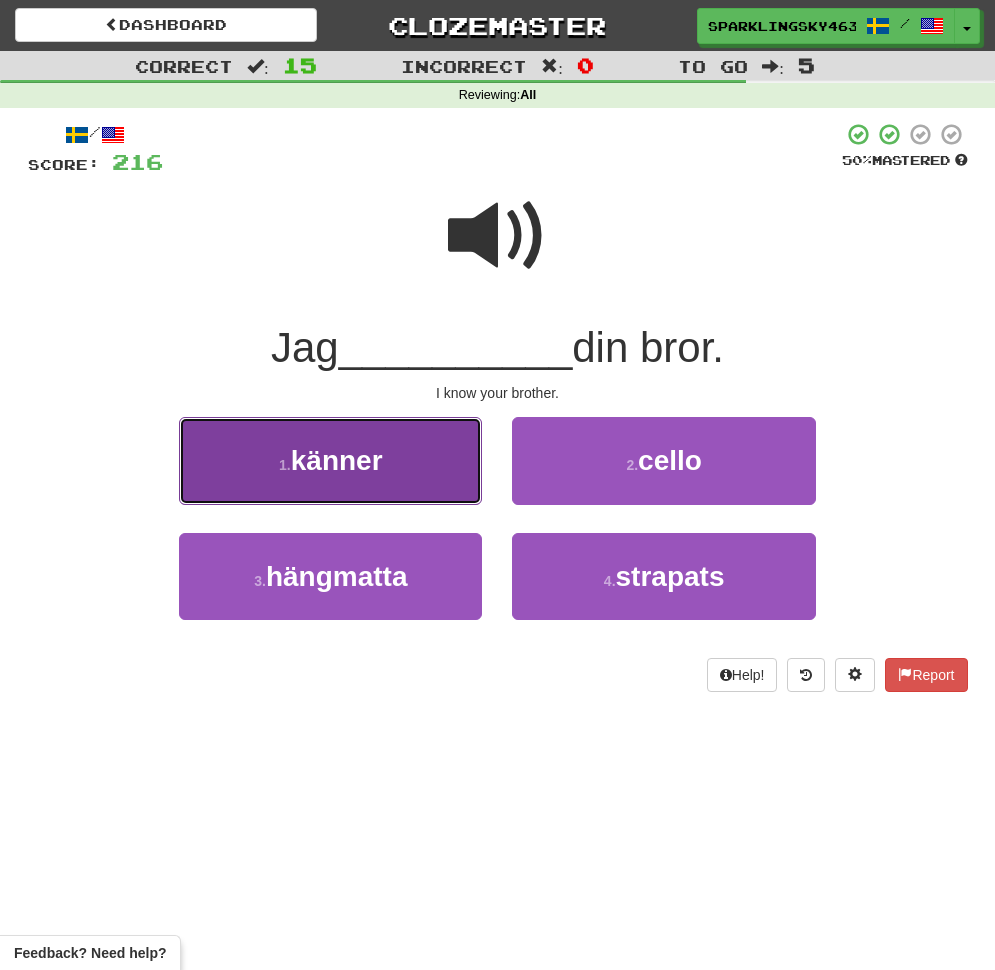 click on "1 .  känner" at bounding box center [330, 460] 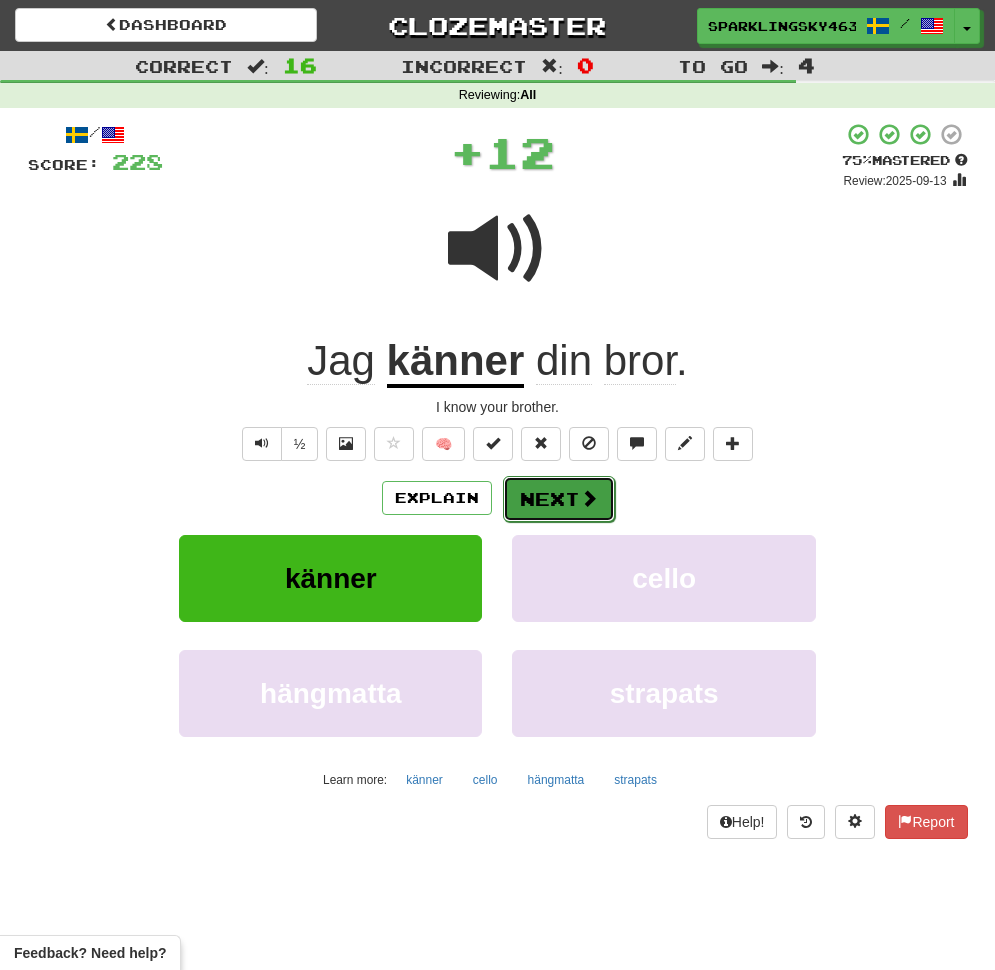 click on "Next" at bounding box center [559, 499] 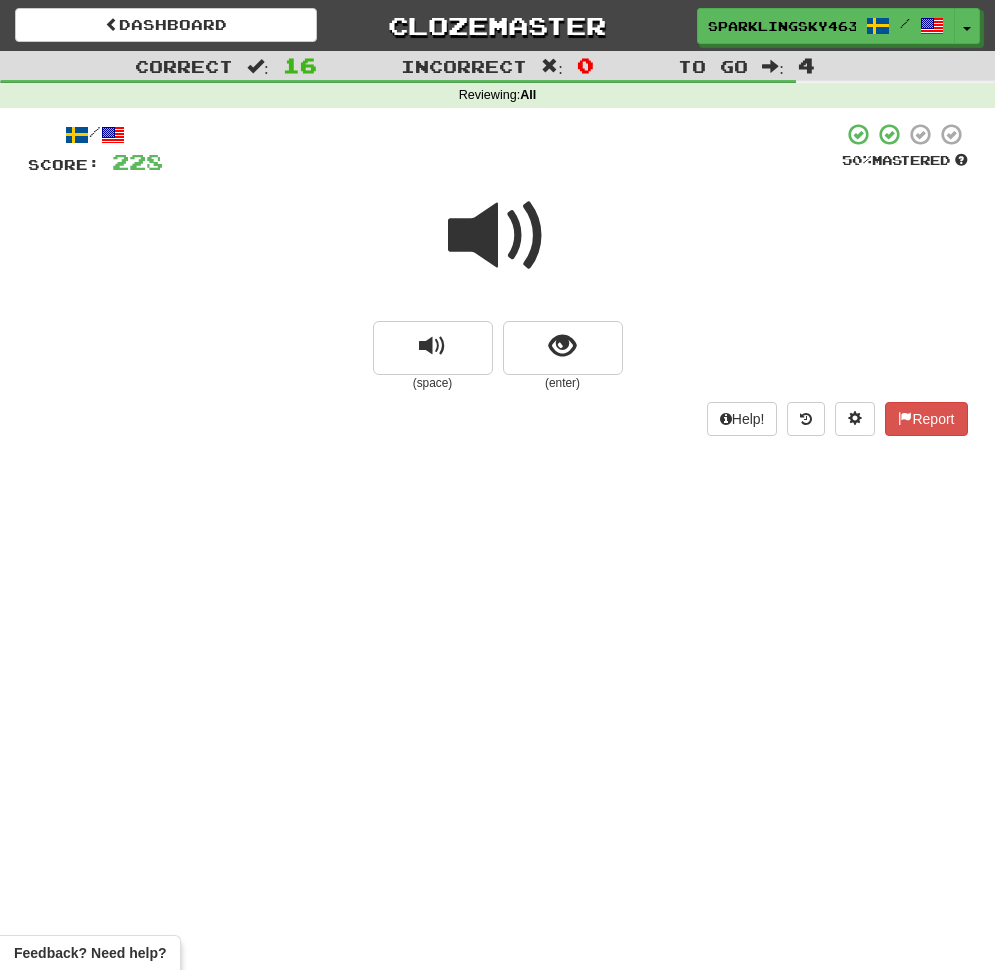 click at bounding box center [498, 236] 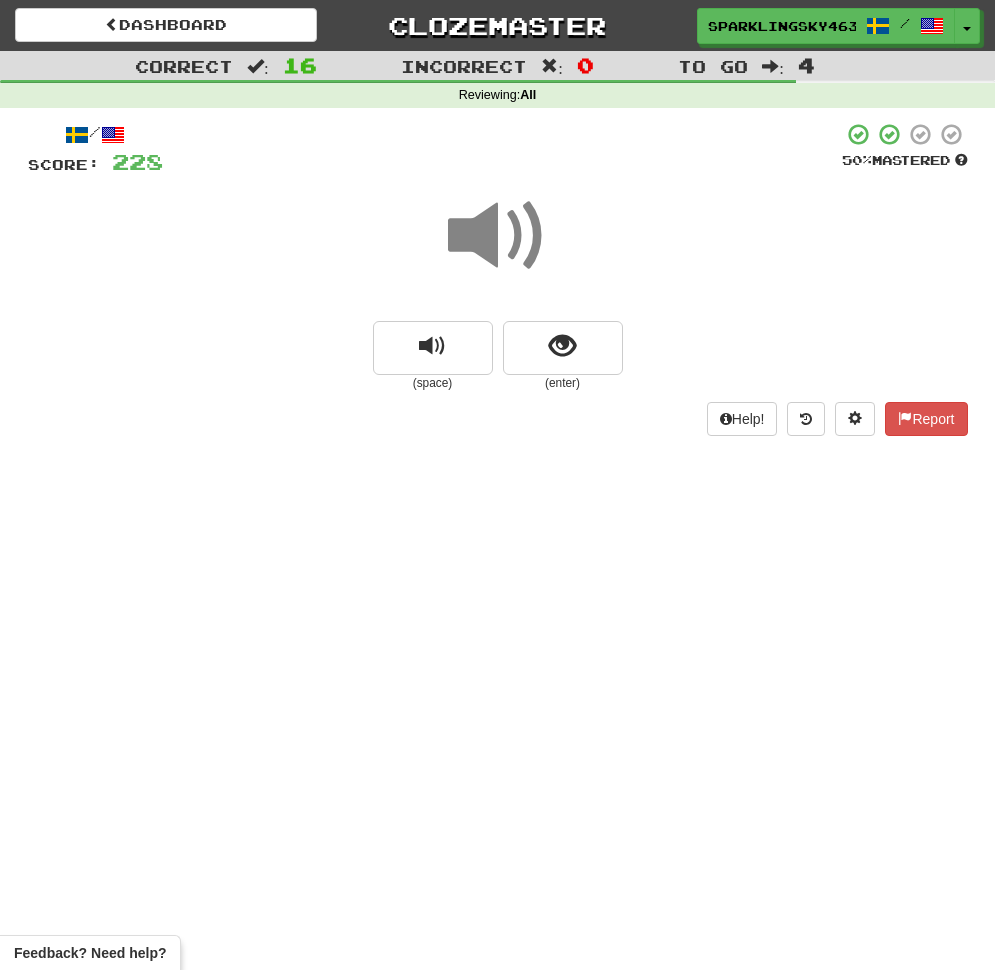 click at bounding box center [498, 249] 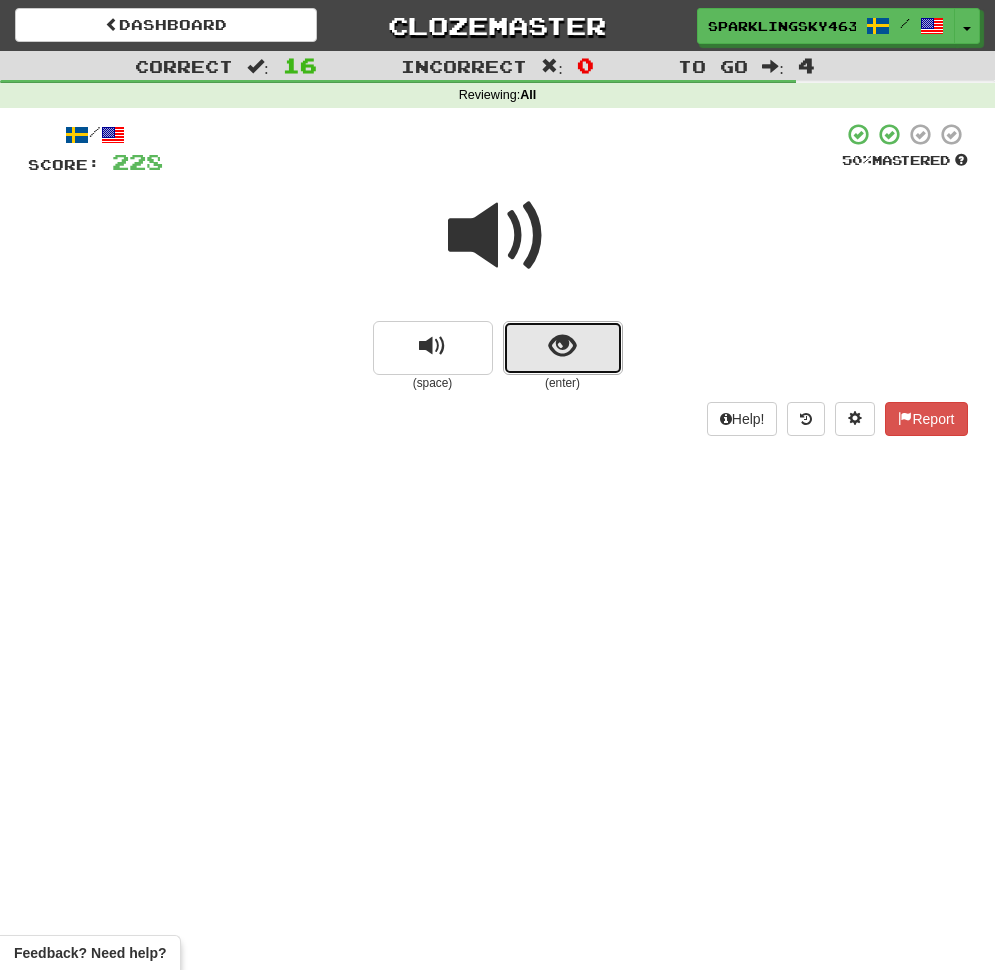 click at bounding box center (563, 348) 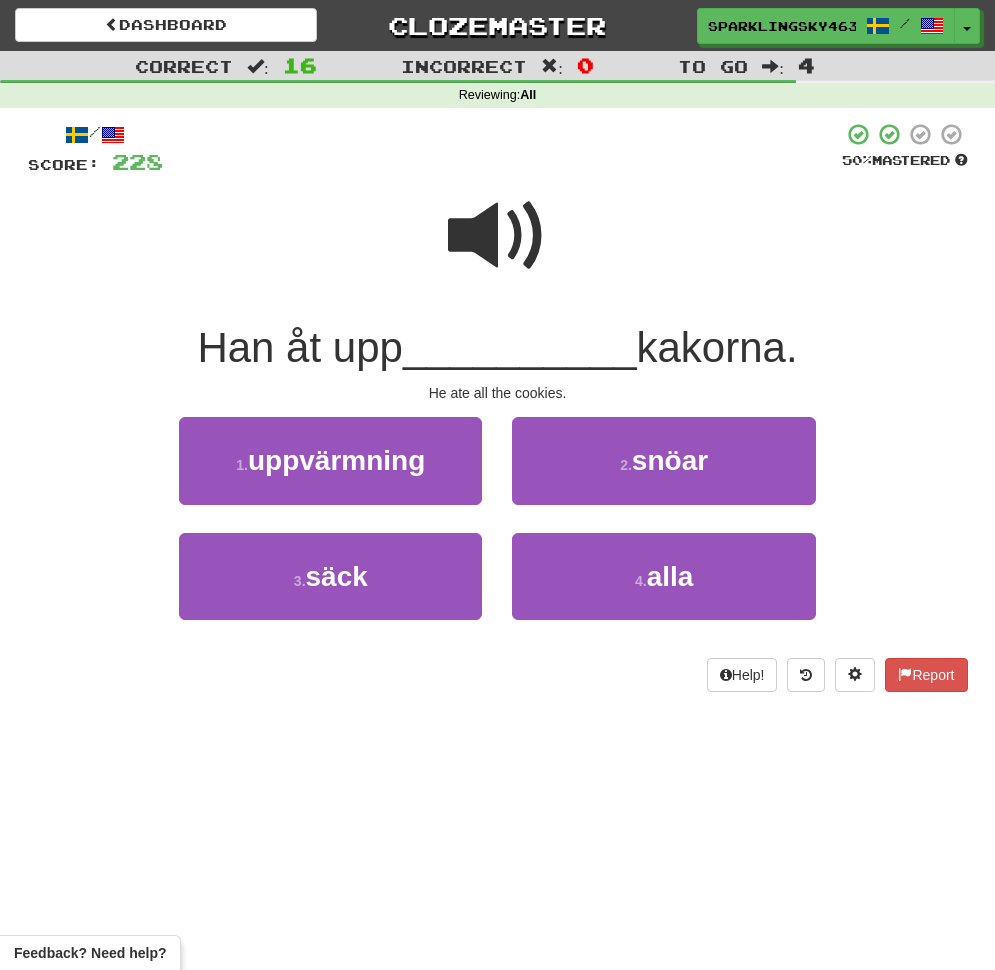click at bounding box center (498, 236) 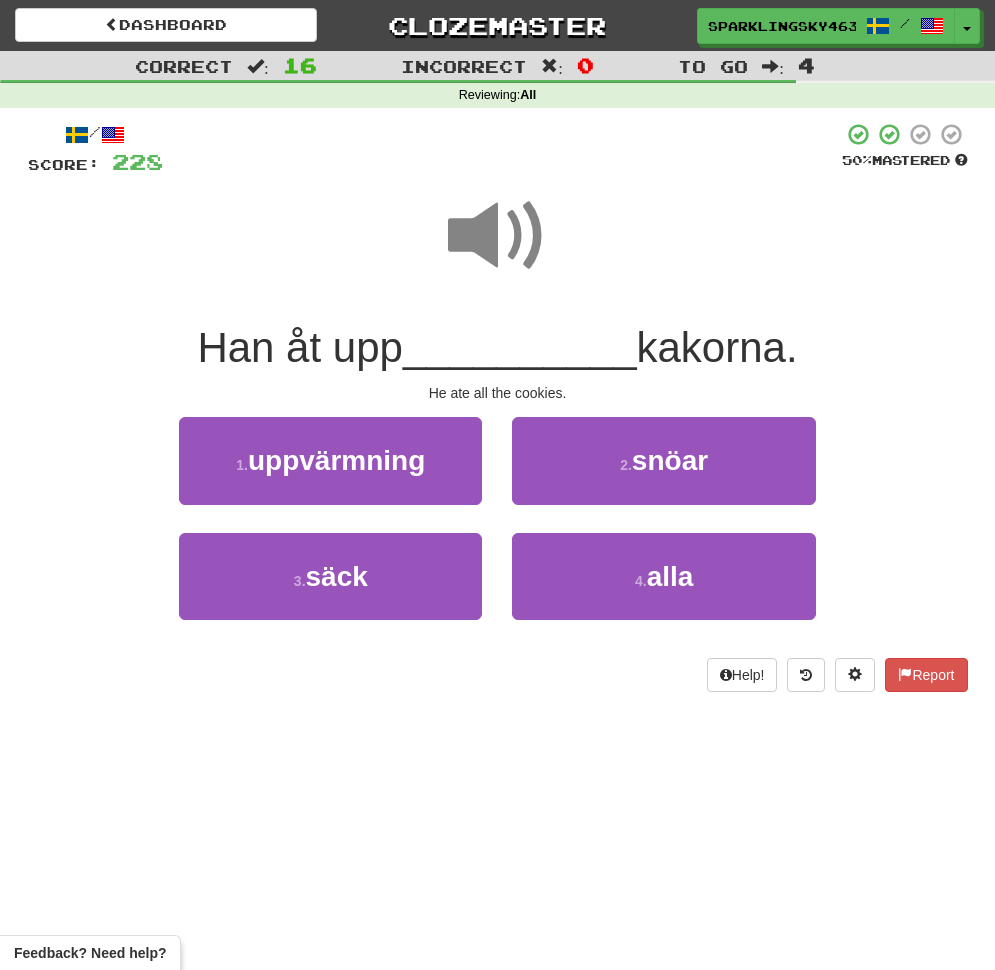 click at bounding box center [498, 236] 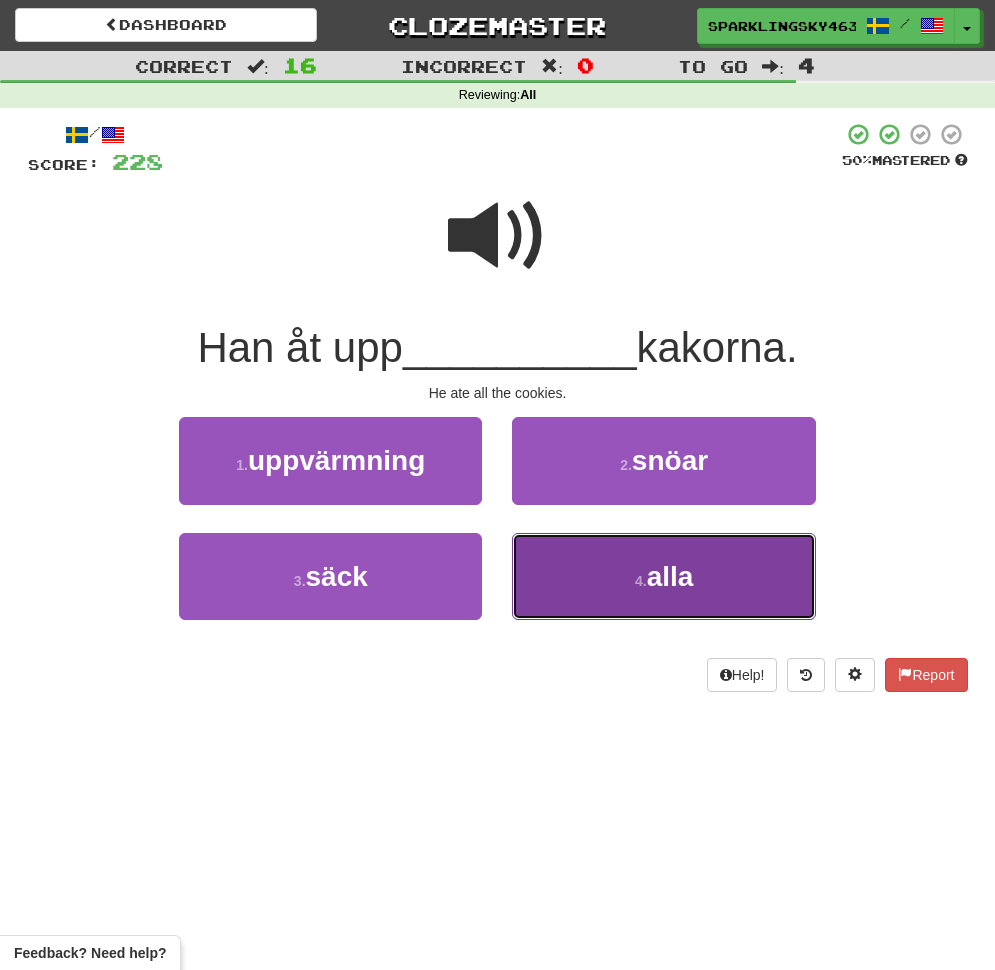 click on "4 .  alla" at bounding box center (663, 576) 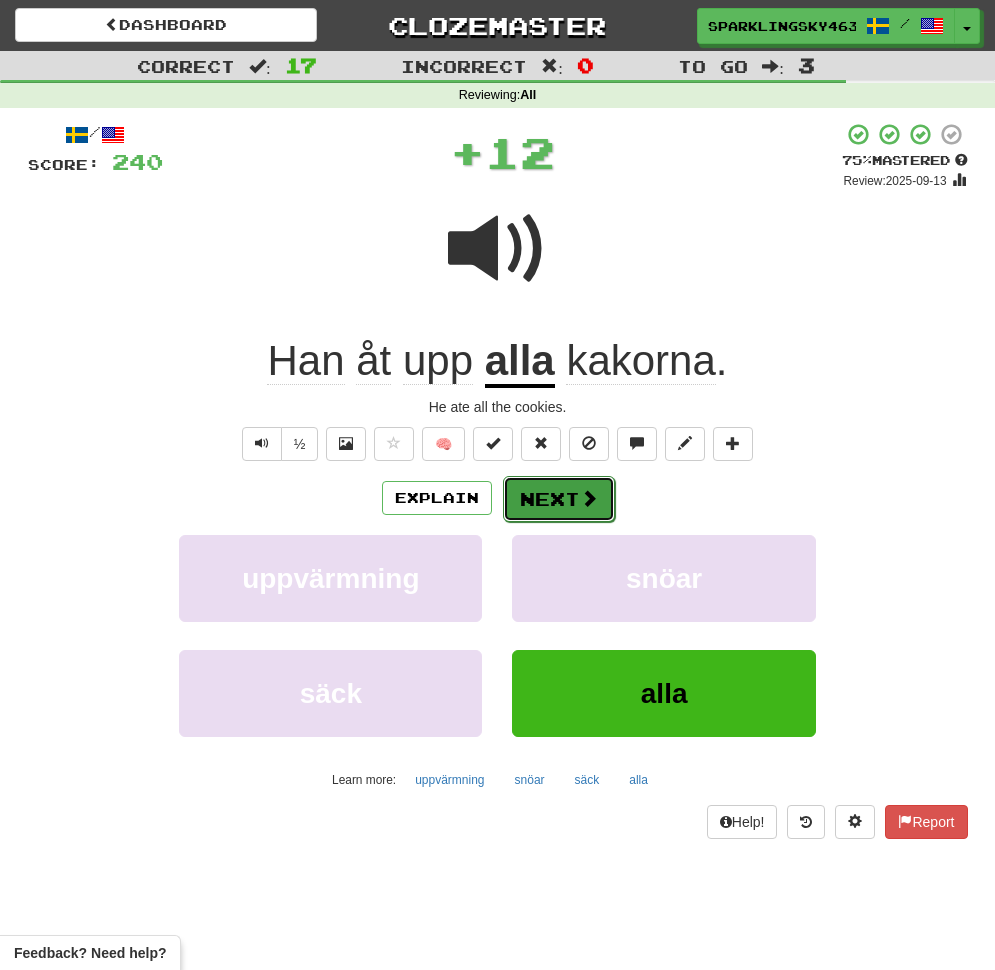 click on "Next" at bounding box center [559, 499] 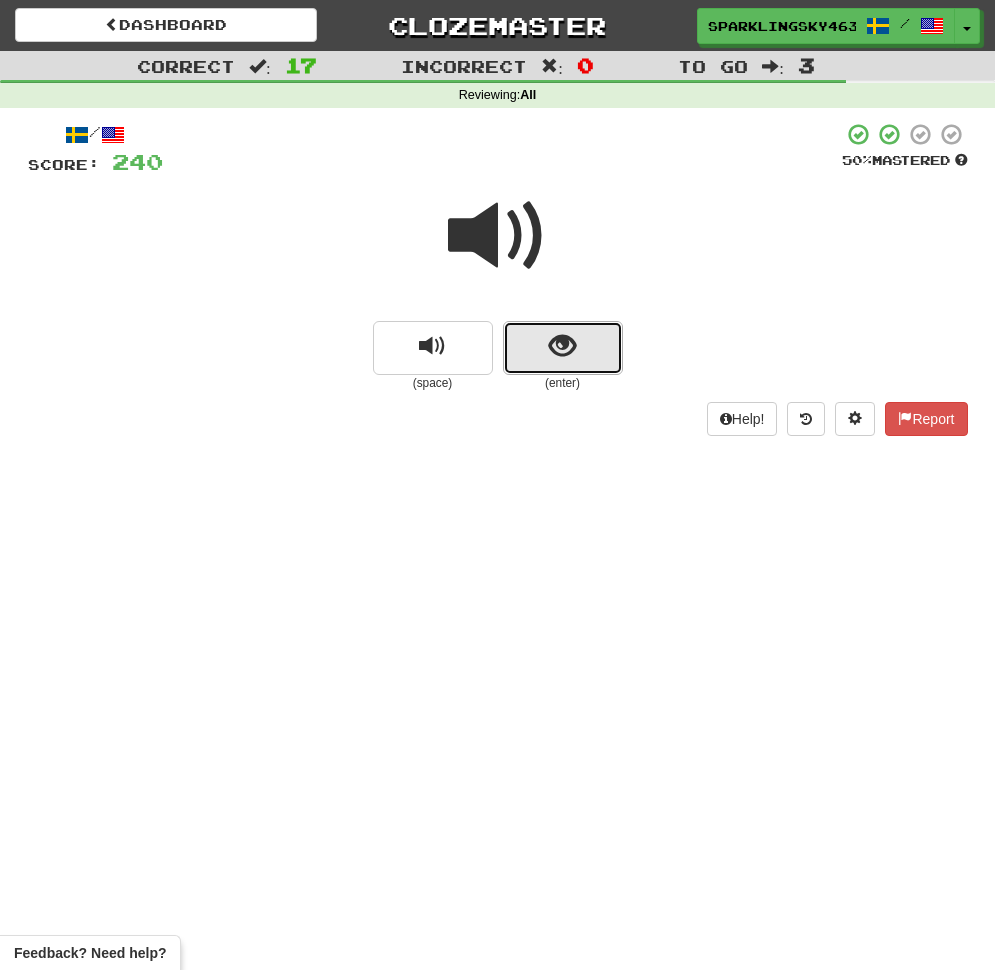 click at bounding box center (563, 348) 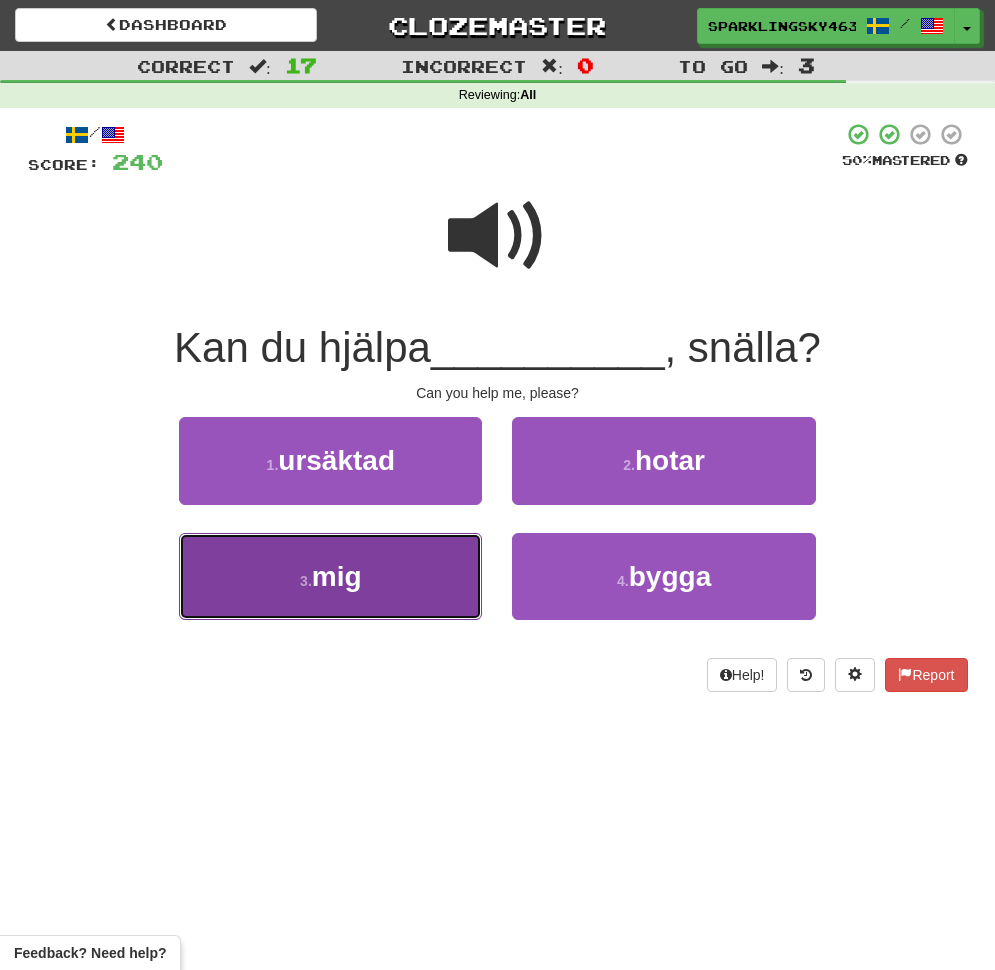 click on "3 .  mig" at bounding box center [330, 576] 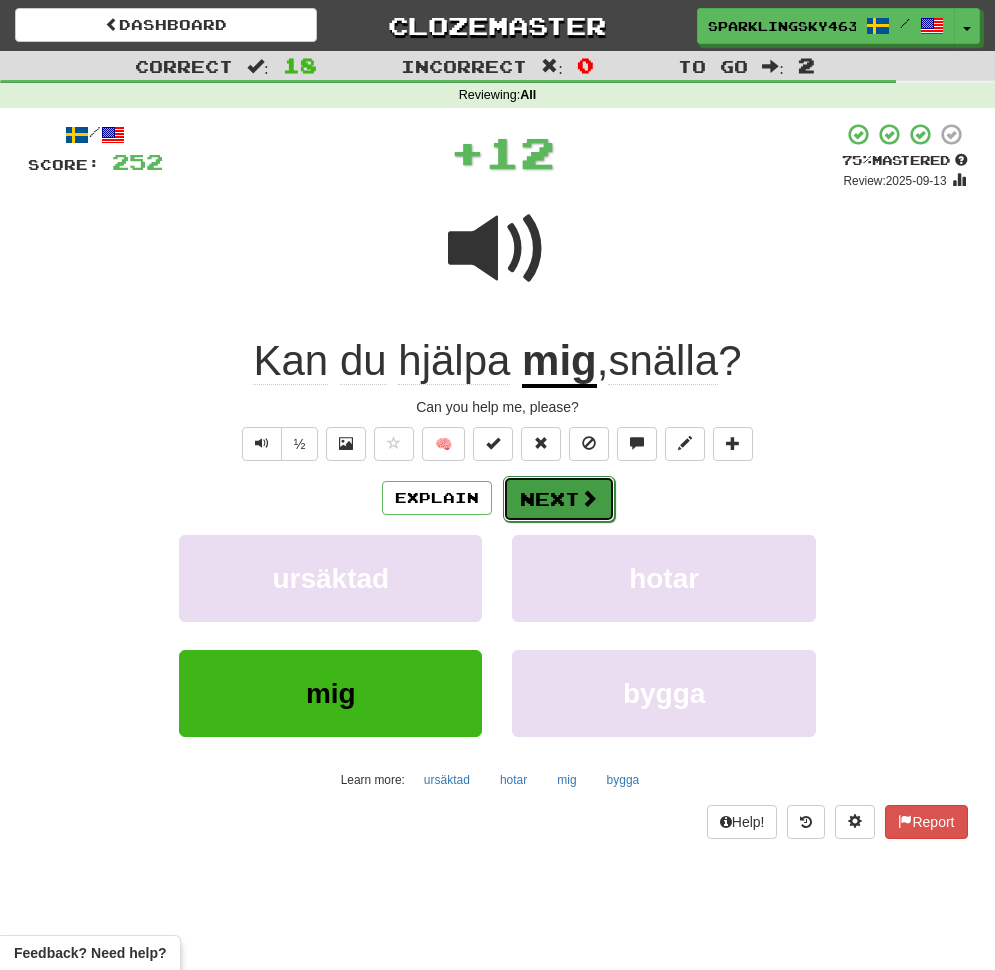 click on "Next" at bounding box center (559, 499) 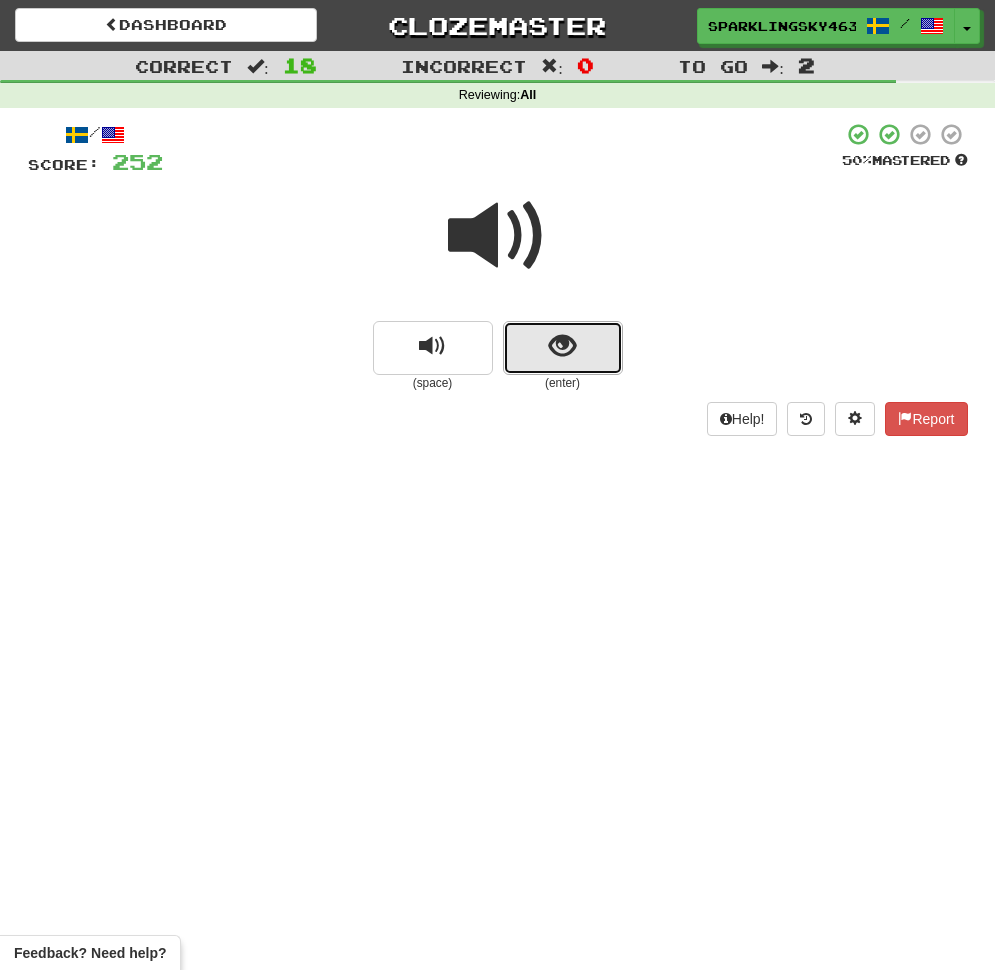 click at bounding box center [562, 346] 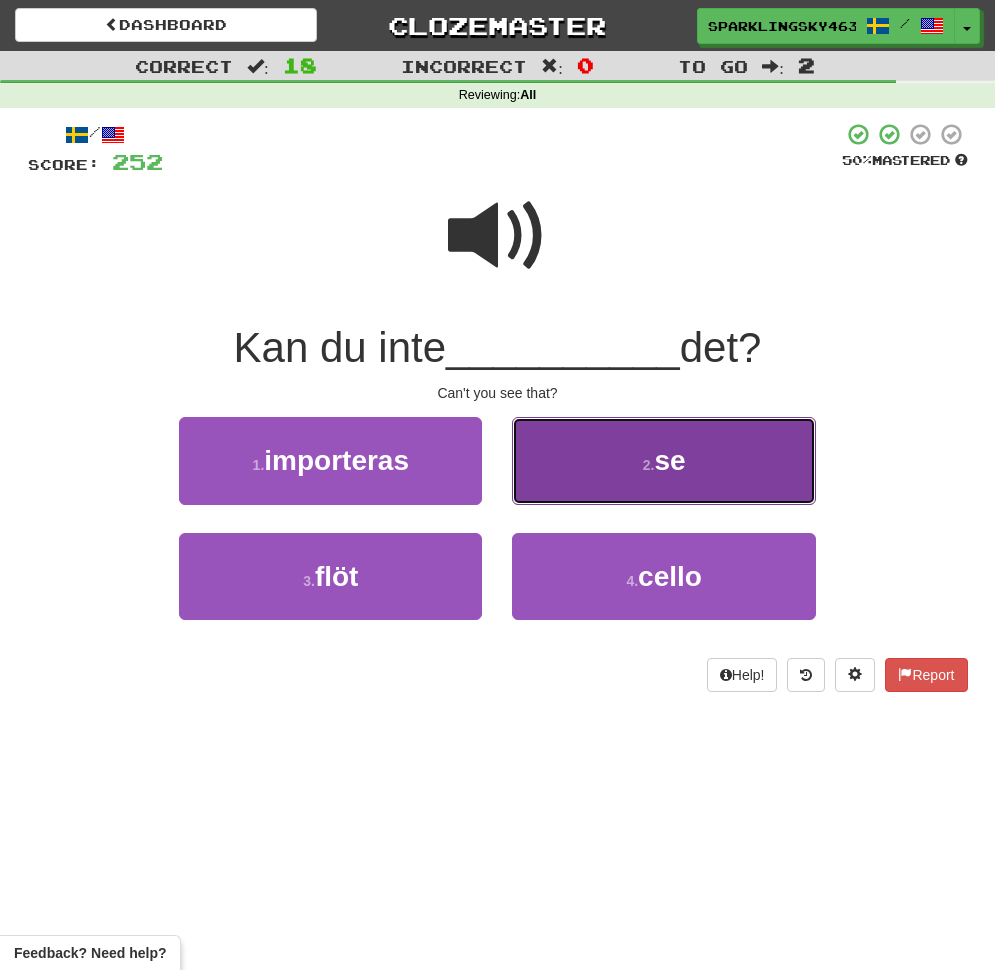 click on "2 .  se" at bounding box center (663, 460) 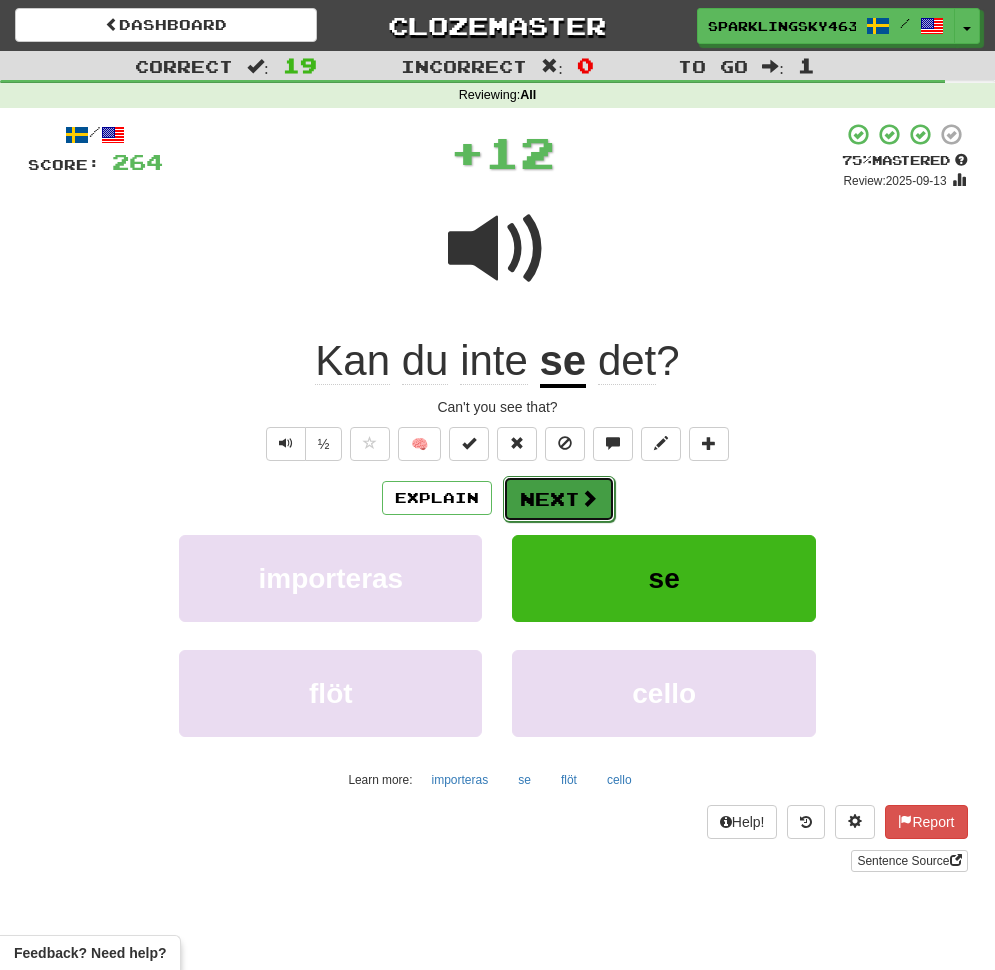 click on "Next" at bounding box center [559, 499] 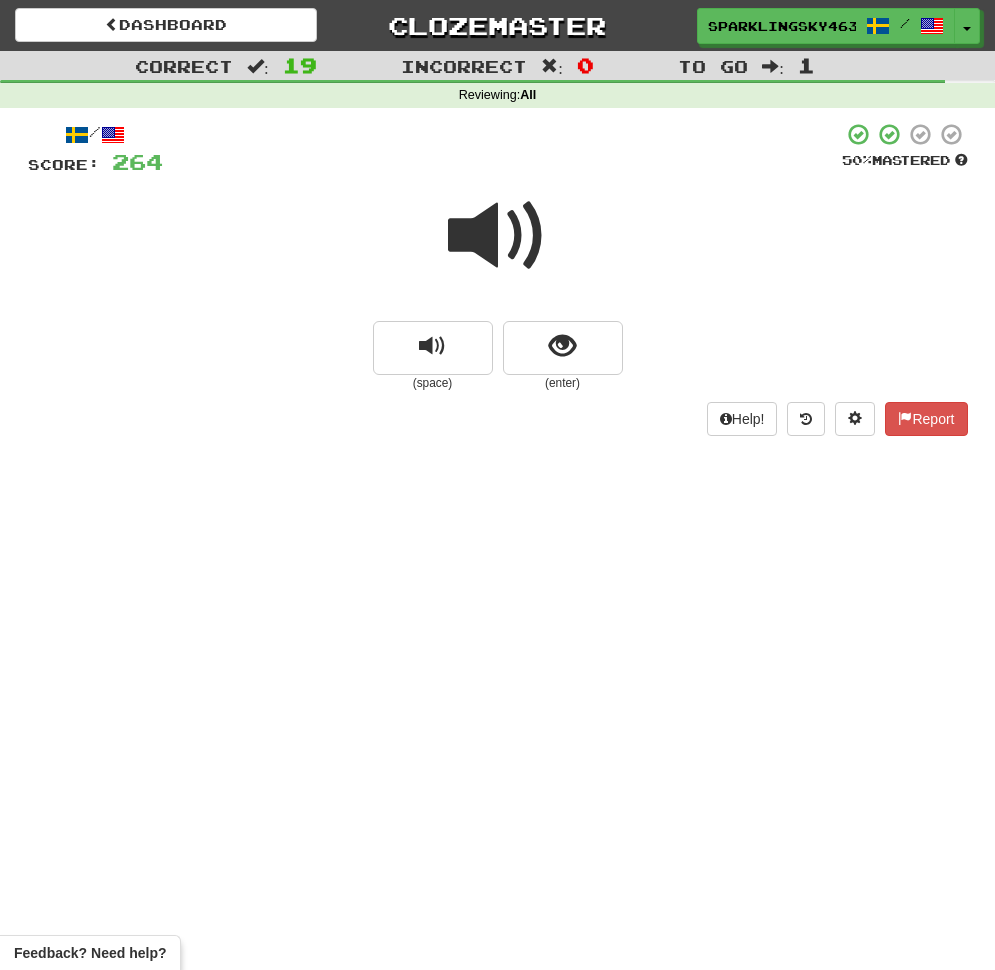 click at bounding box center [498, 236] 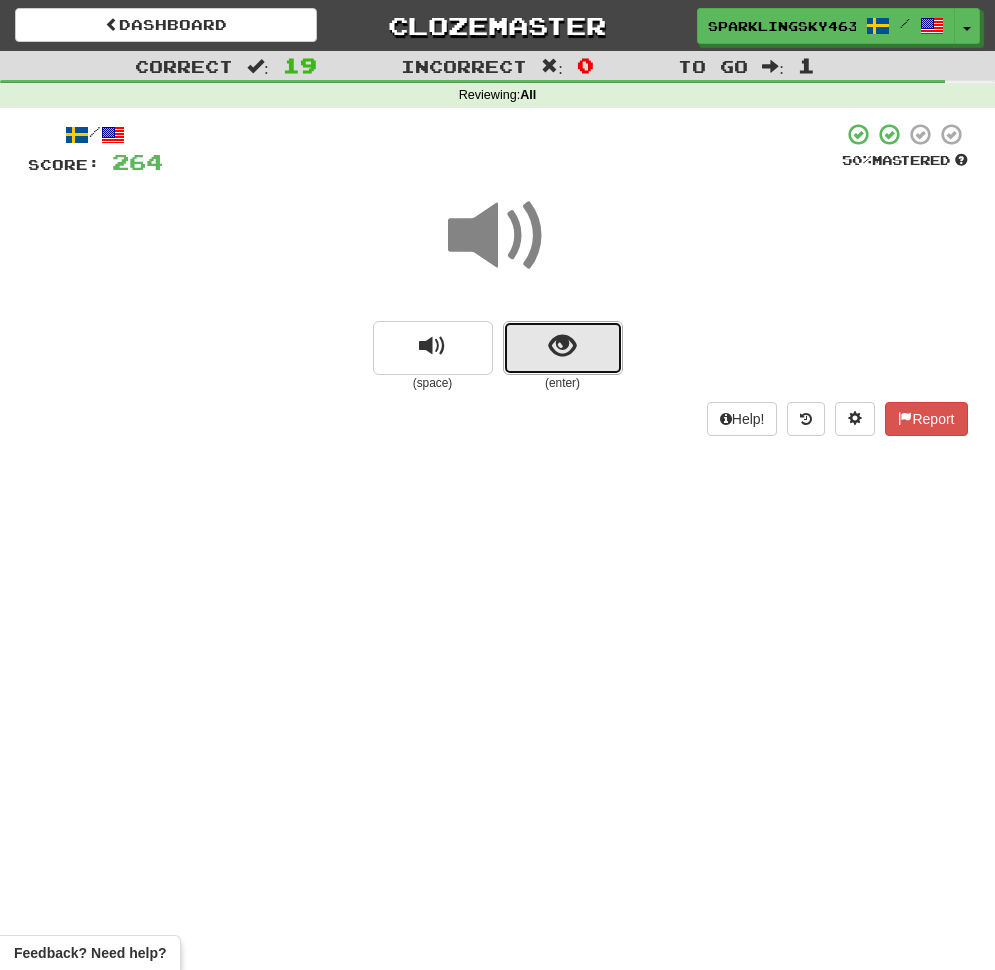 click at bounding box center (562, 346) 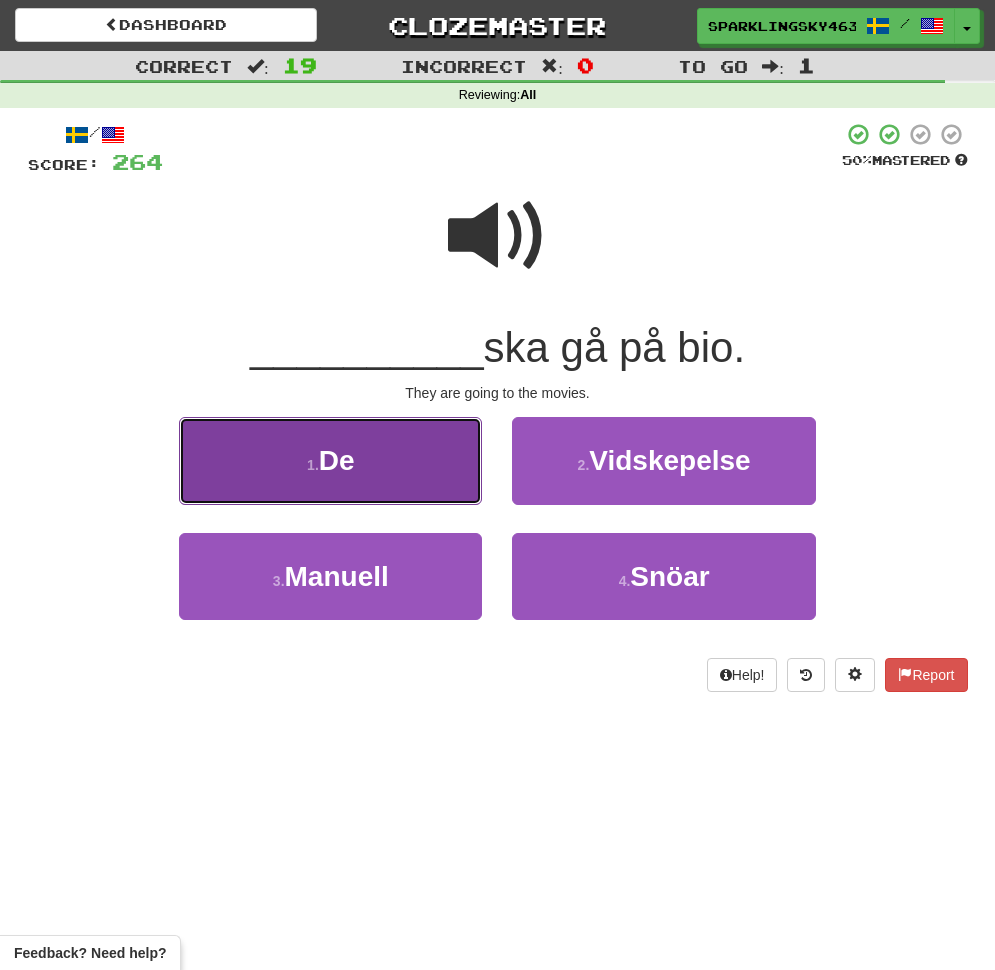 click on "1 .  De" at bounding box center [330, 460] 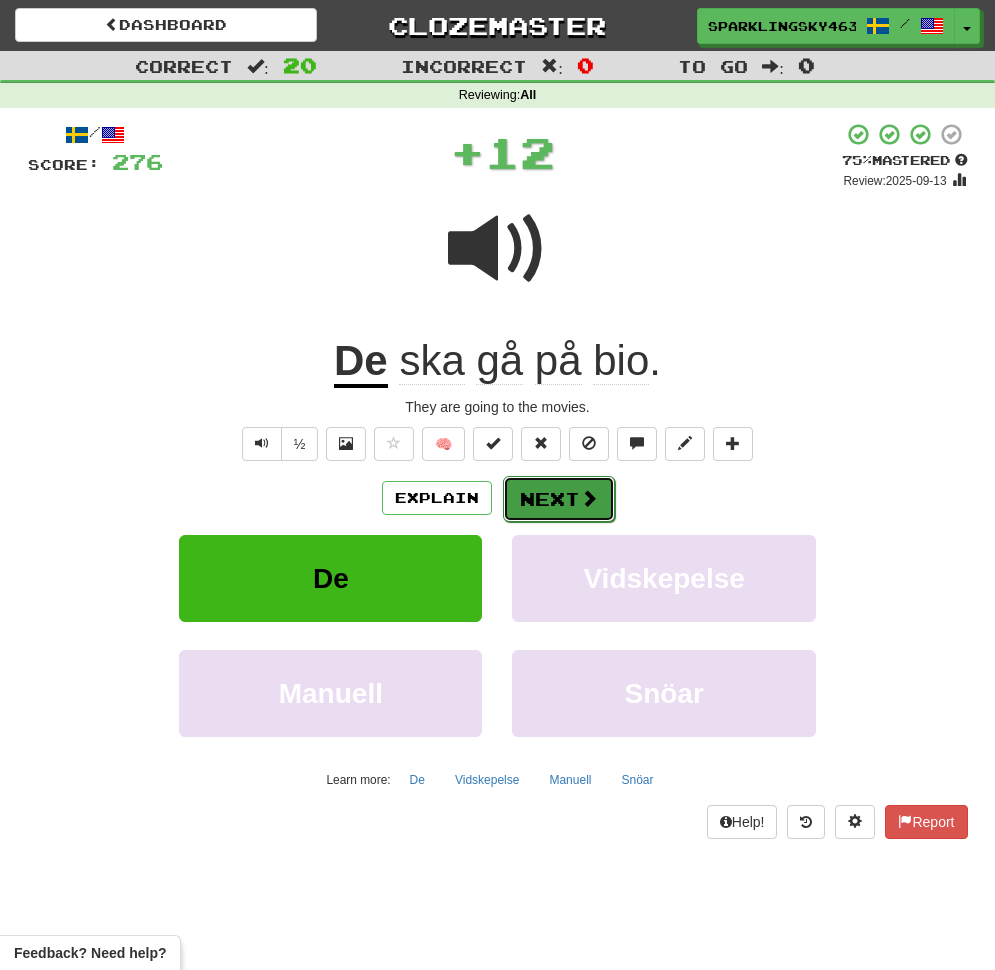 click on "Next" at bounding box center (559, 499) 